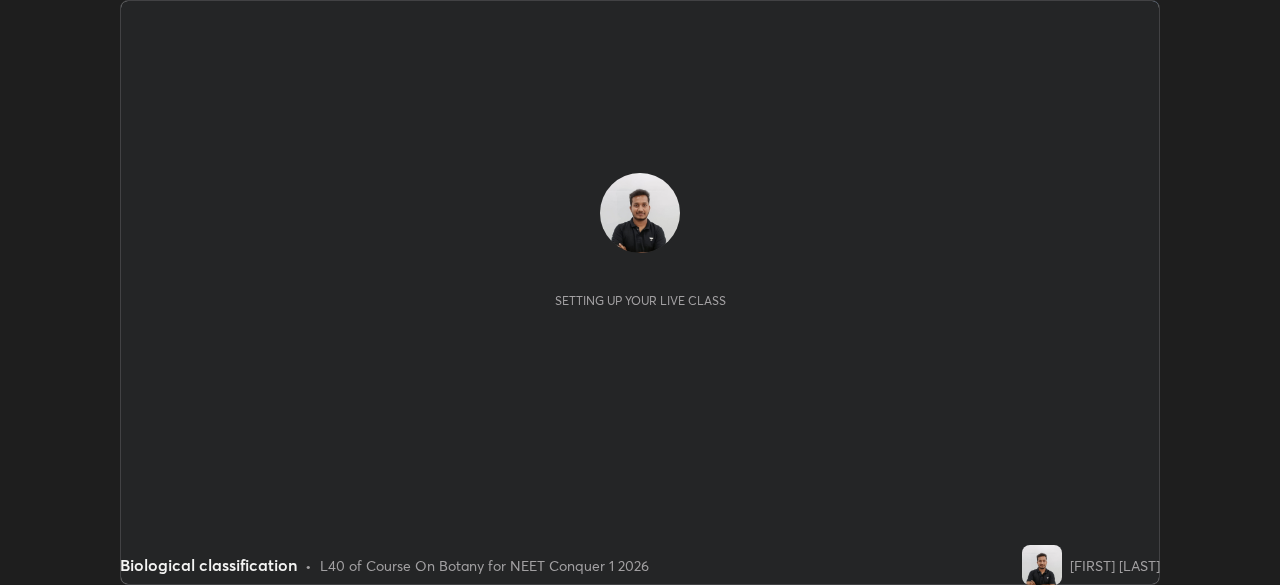 scroll, scrollTop: 0, scrollLeft: 0, axis: both 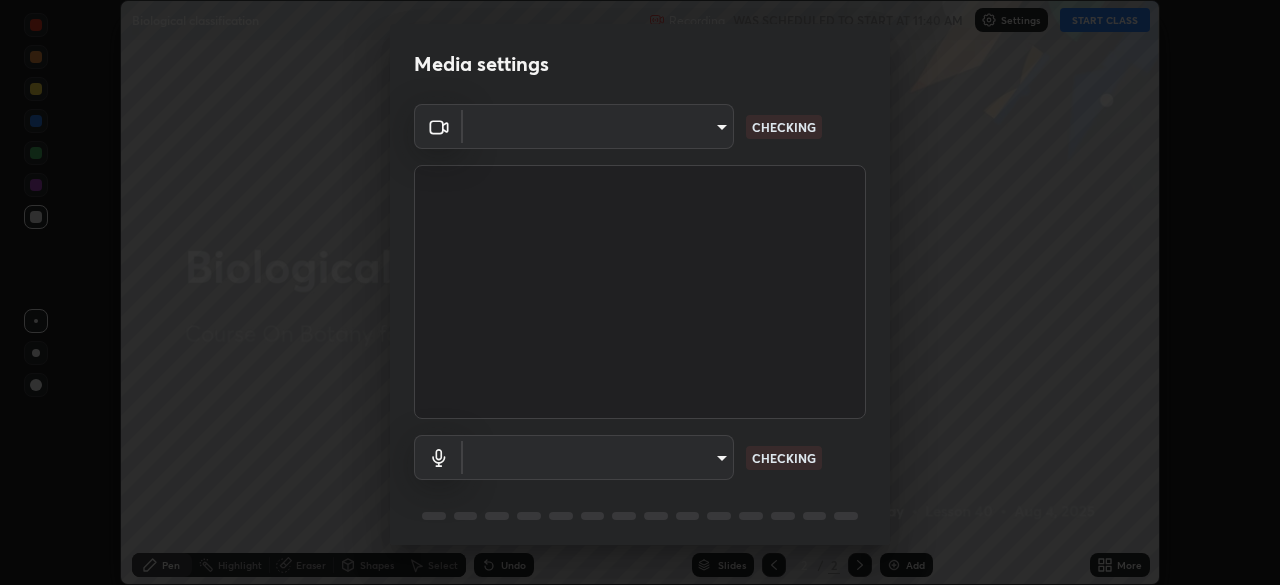 type on "b98531ccb291fb31e3b89e40f042c7c38db18d895562f17e0e36bfb5aca72fd8" 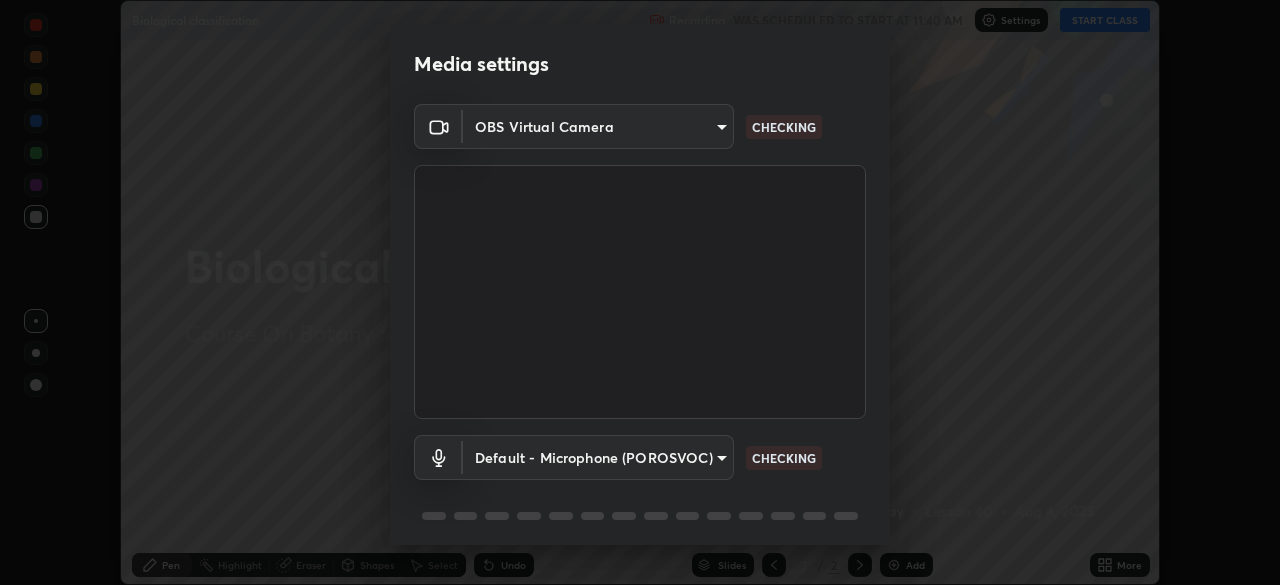 scroll, scrollTop: 71, scrollLeft: 0, axis: vertical 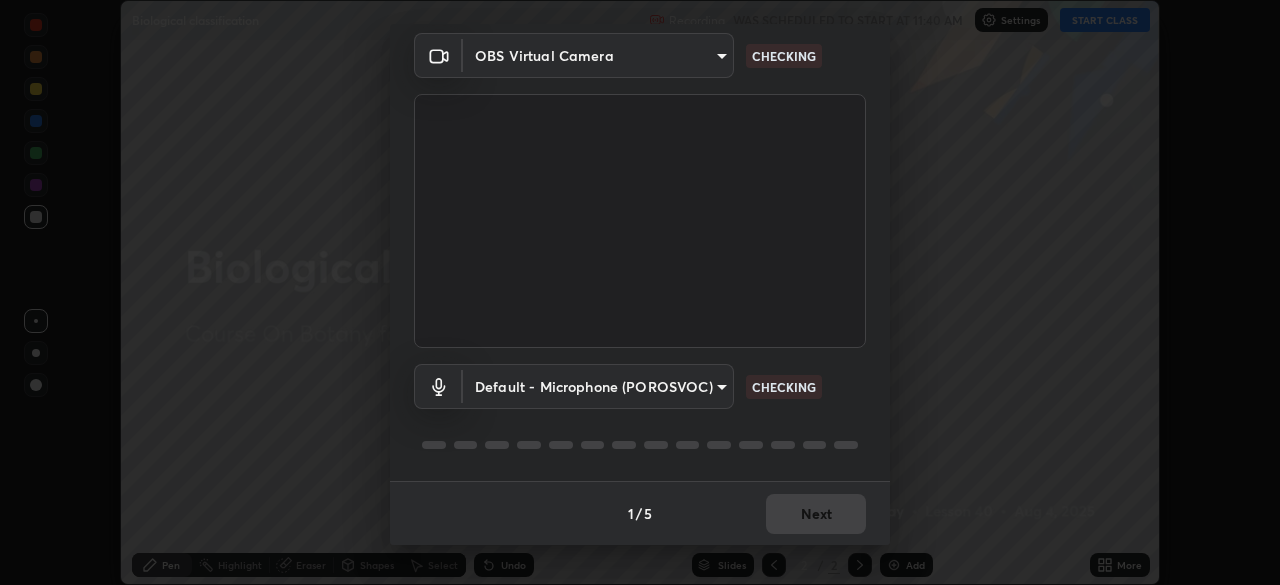 click on "Erase all Biological classification Recording WAS SCHEDULED TO START AT  11:40 AM Settings START CLASS Setting up your live class Biological classification • L40 of Course On Botany for NEET Conquer 1 2026 [FIRST] [LAST] Pen Highlight Eraser Shapes Select Undo Slides 2 / 2 Add More No doubts shared Encourage your learners to ask a doubt for better clarity Report an issue Reason for reporting Buffering Chat not working Audio - Video sync issue Educator video quality low ​ Attach an image Report Media settings OBS Virtual Camera [HASH] CHECKING Default - Microphone (POROSVOC) default CHECKING 1 / 5 Next" at bounding box center [640, 292] 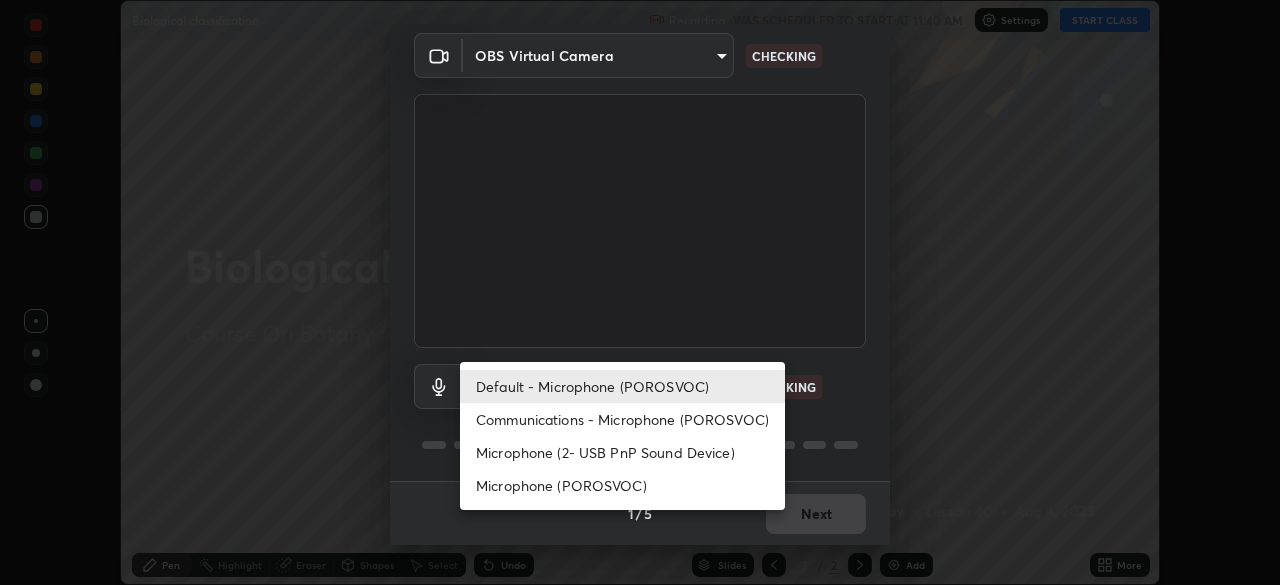 click on "Communications - Microphone (POROSVOC)" at bounding box center [622, 419] 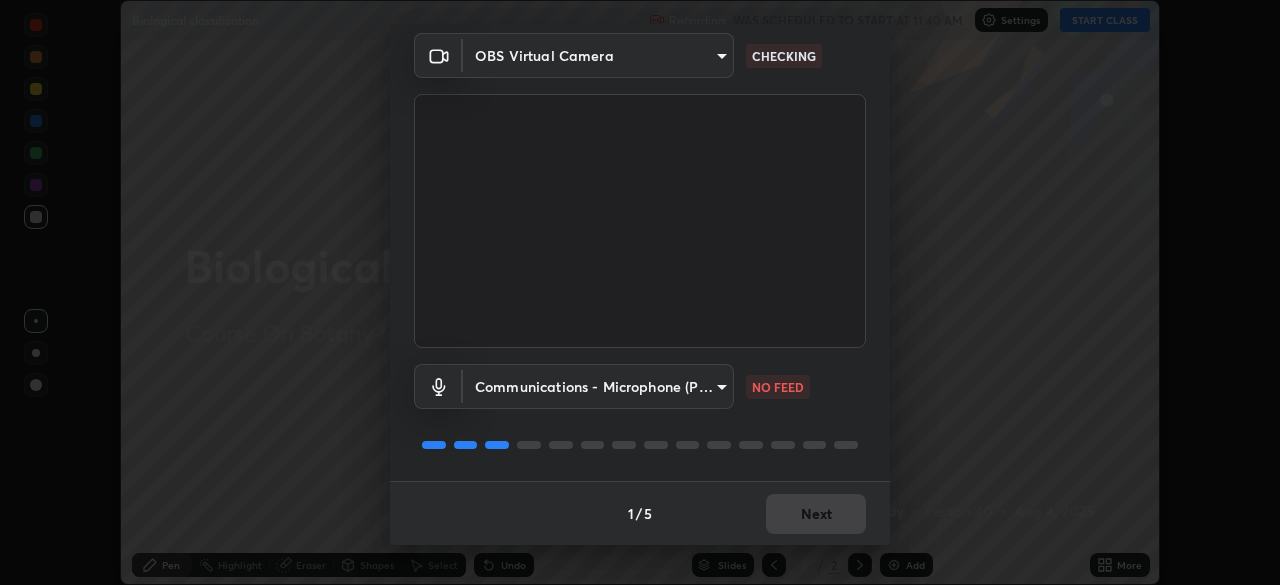 click on "Erase all Biological classification Recording WAS SCHEDULED TO START AT  11:40 AM Settings START CLASS Setting up your live class Biological classification • L40 of Course On Botany for NEET Conquer 1 2026 [FIRST] [LAST] Pen Highlight Eraser Shapes Select Undo Slides 2 / 2 Add More No doubts shared Encourage your learners to ask a doubt for better clarity Report an issue Reason for reporting Buffering Chat not working Audio - Video sync issue Educator video quality low ​ Attach an image Report Media settings OBS Virtual Camera [HASH] CHECKING Communications - Microphone (POROSVOC) communications NO FEED 1 / 5 Next Default - Microphone (POROSVOC) Communications - Microphone (POROSVOC) Microphone (2- USB PnP Sound Device) Microphone (POROSVOC)" at bounding box center (640, 292) 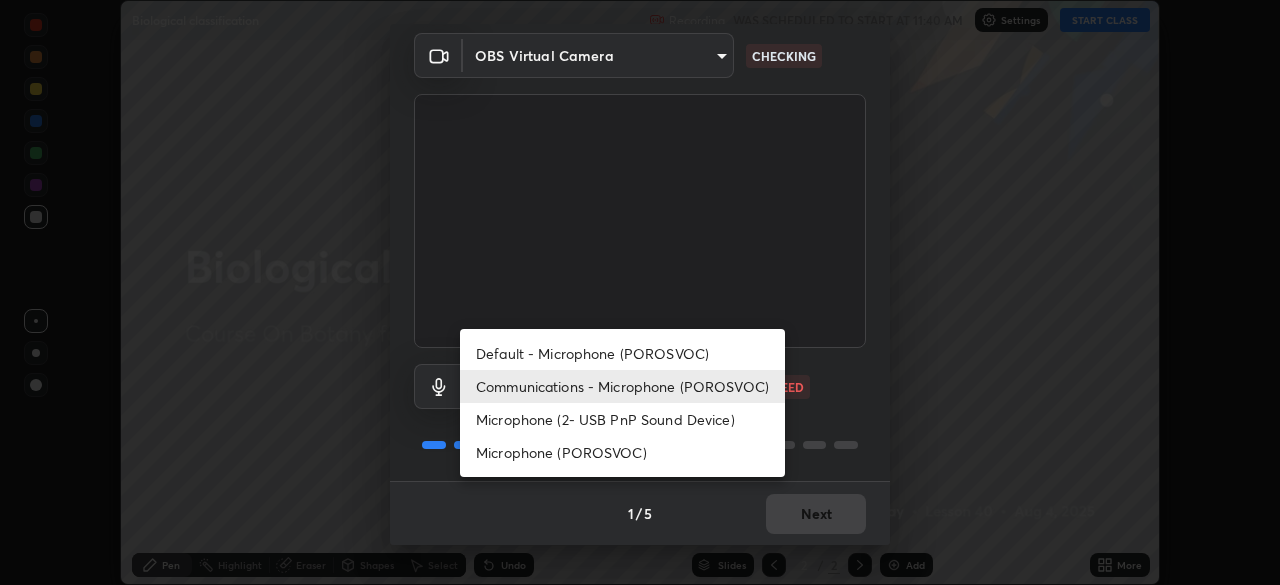 click on "Default - Microphone (POROSVOC)" at bounding box center (622, 353) 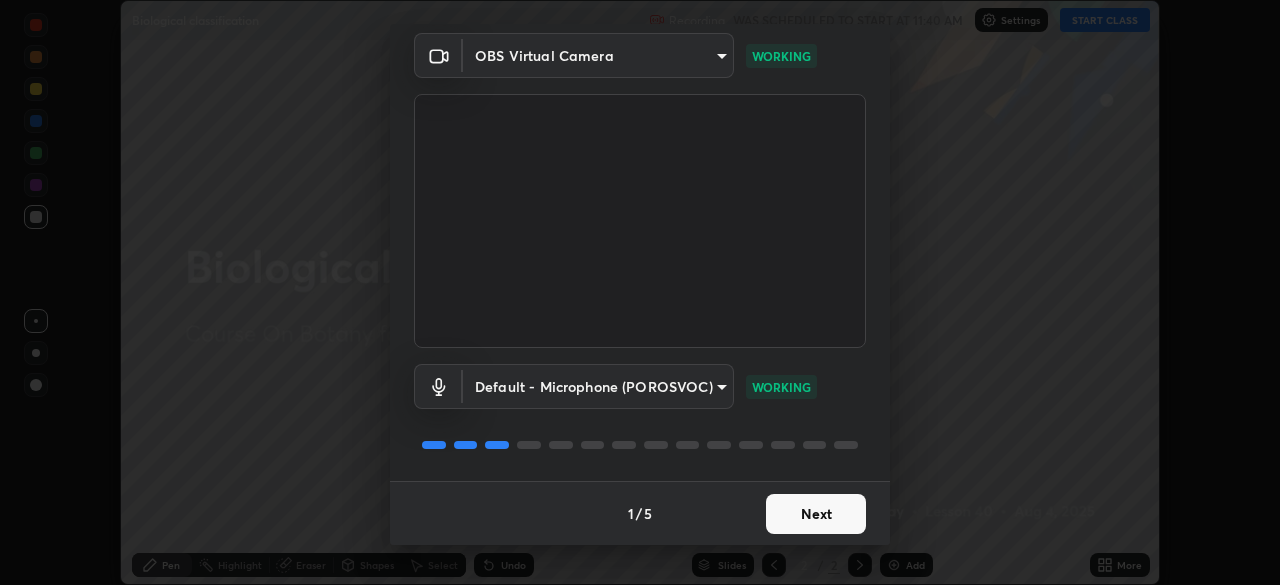 click on "Next" at bounding box center [816, 514] 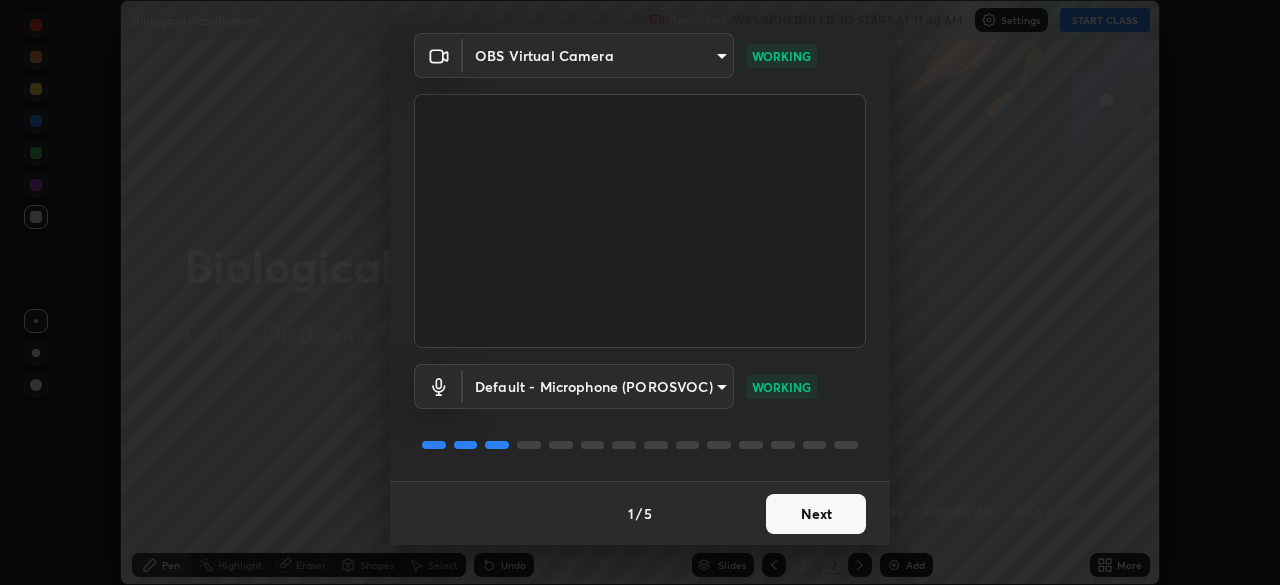 scroll, scrollTop: 0, scrollLeft: 0, axis: both 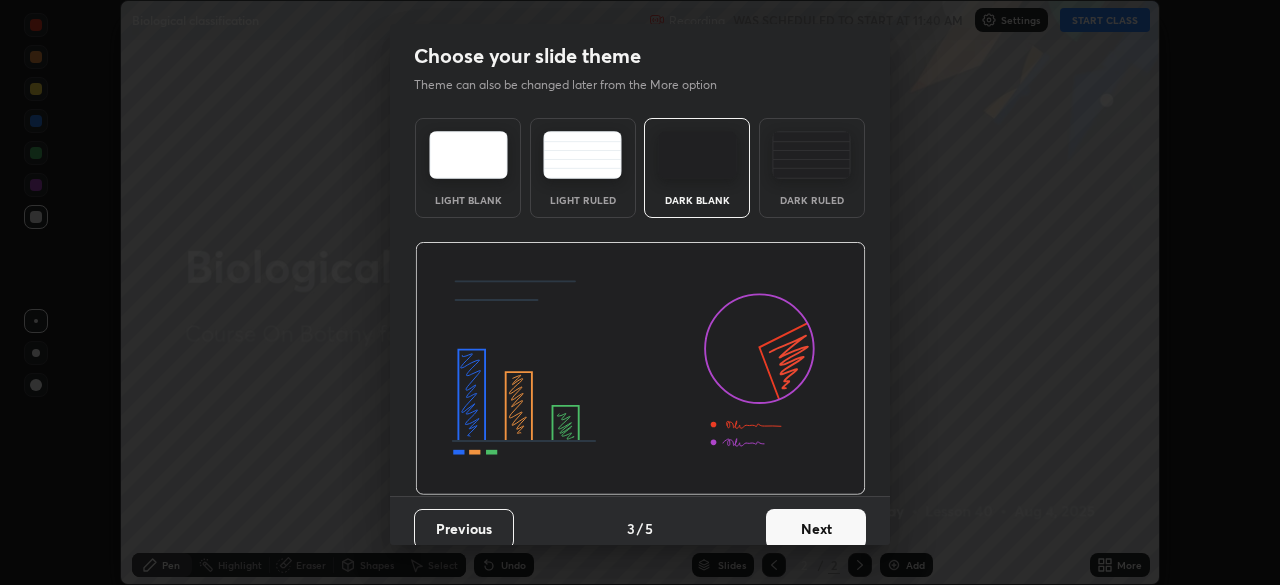 click on "Next" at bounding box center [816, 529] 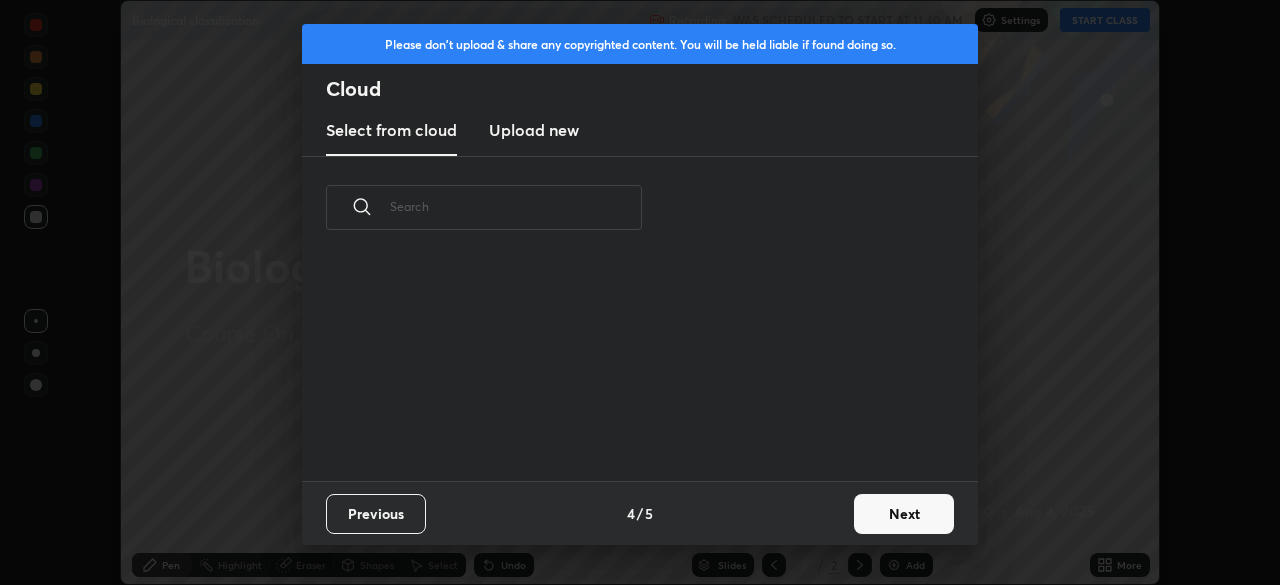 click on "Next" at bounding box center (904, 514) 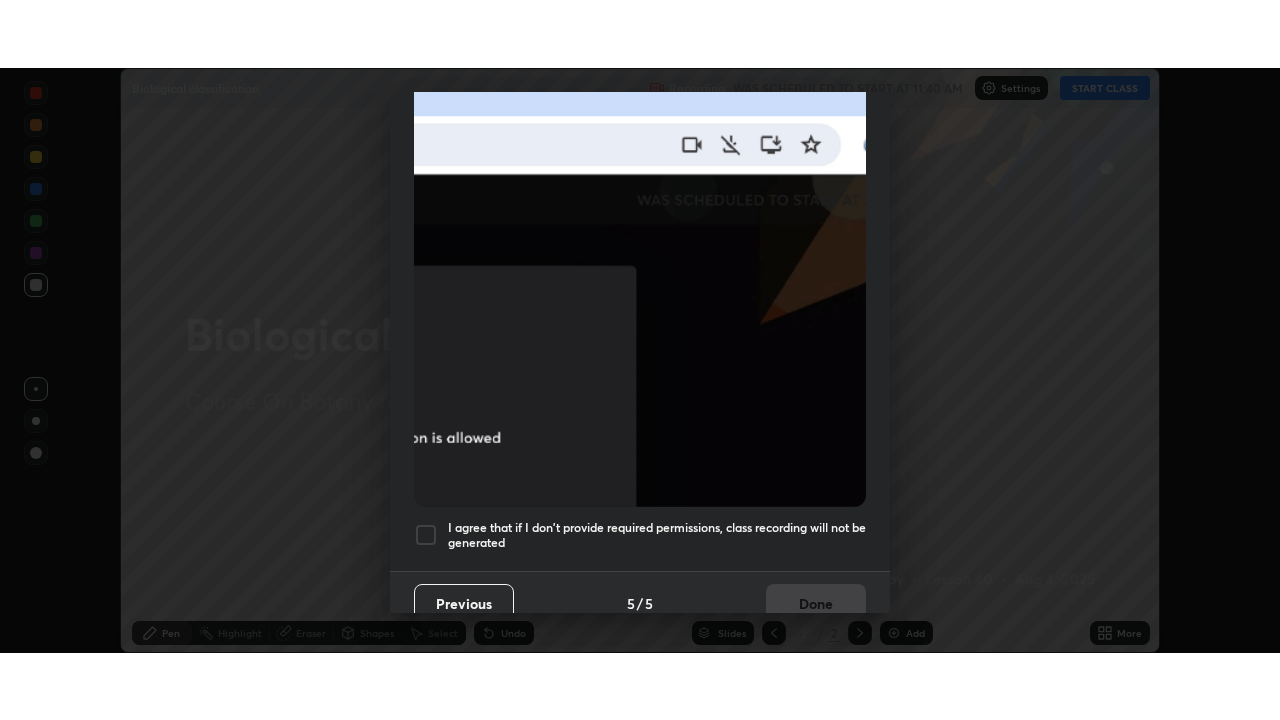 scroll, scrollTop: 479, scrollLeft: 0, axis: vertical 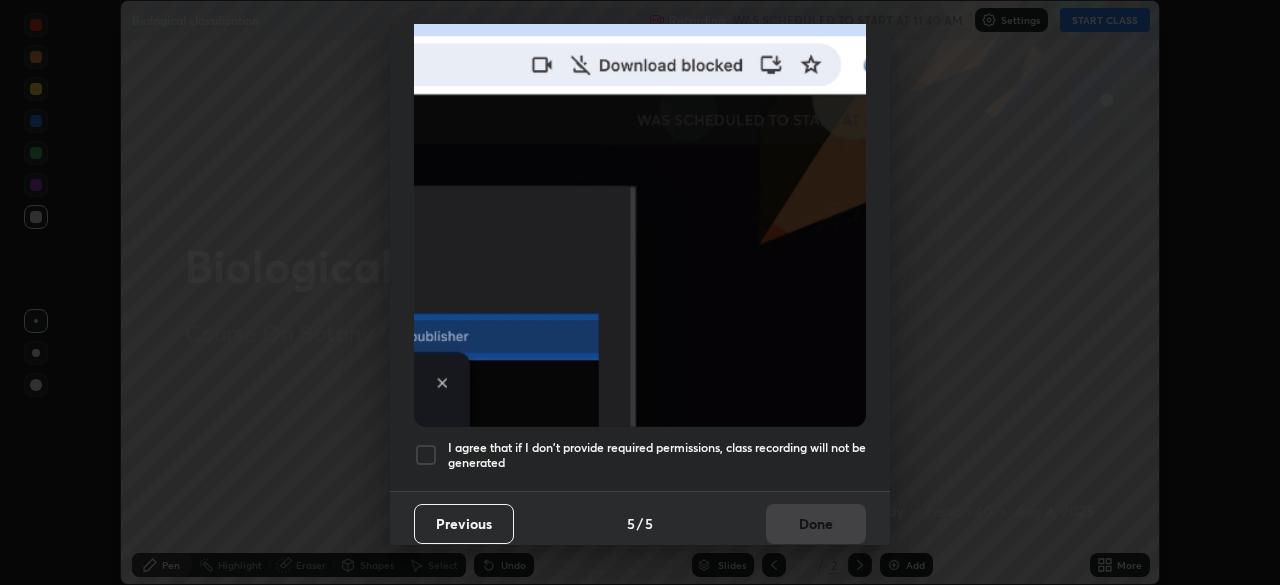 click at bounding box center [426, 455] 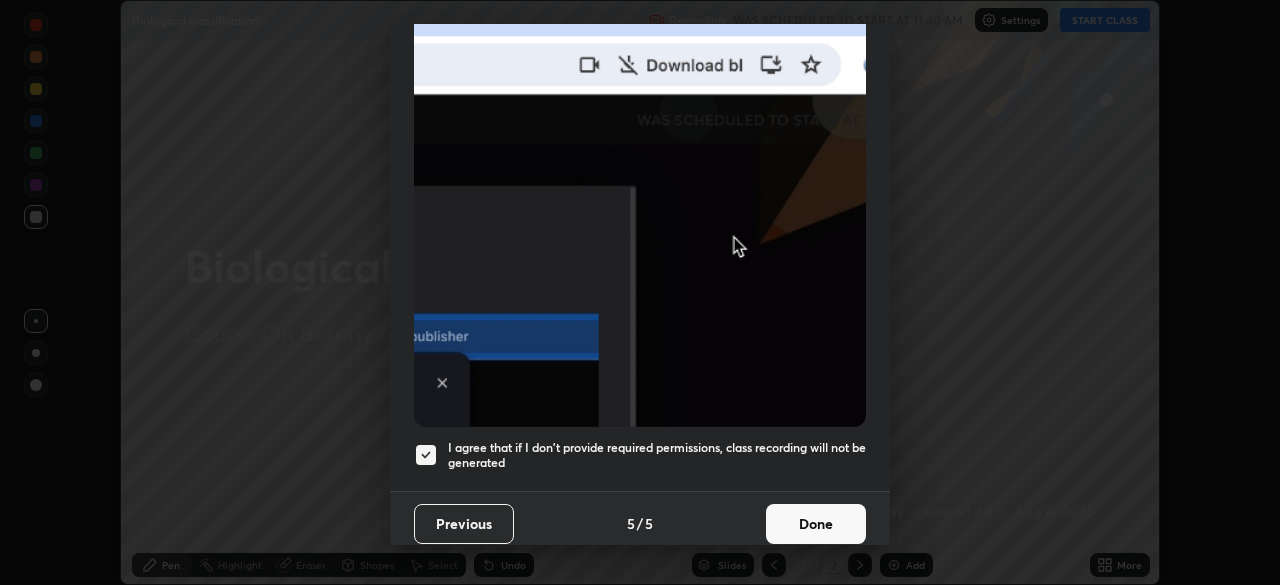 click on "Done" at bounding box center (816, 524) 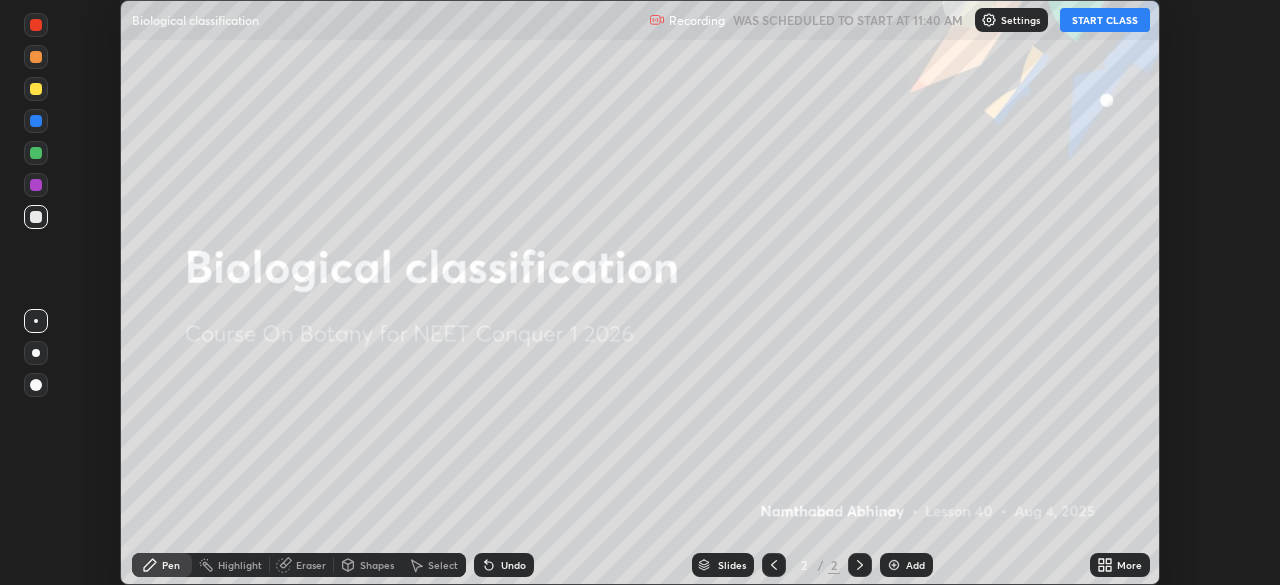 click on "START CLASS" at bounding box center [1105, 20] 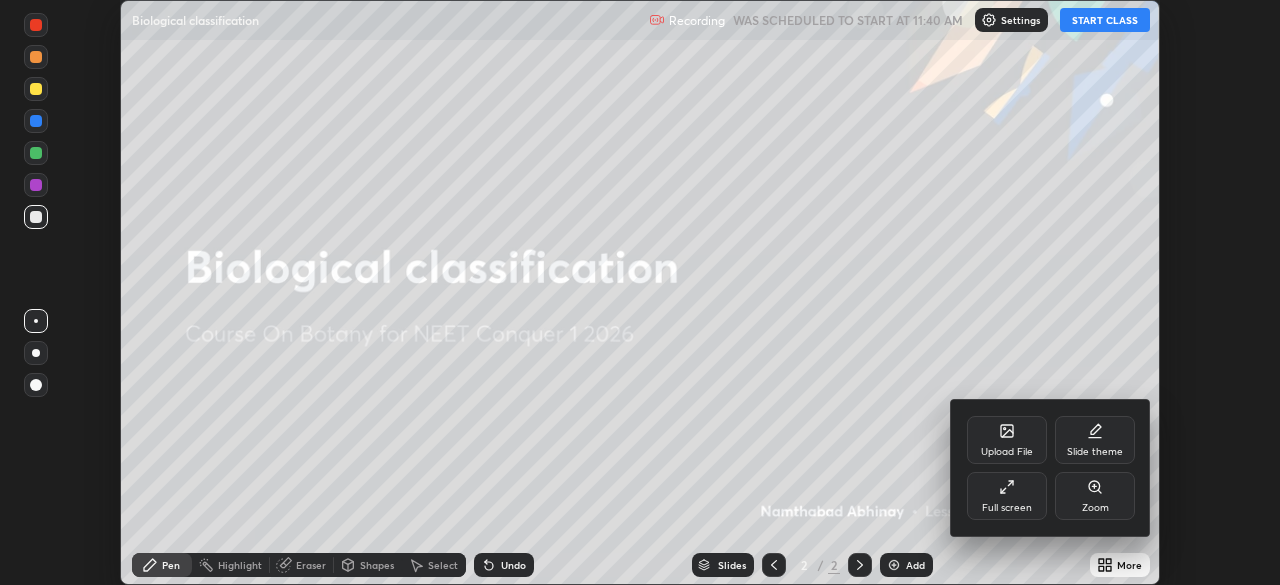 click on "Full screen" at bounding box center (1007, 496) 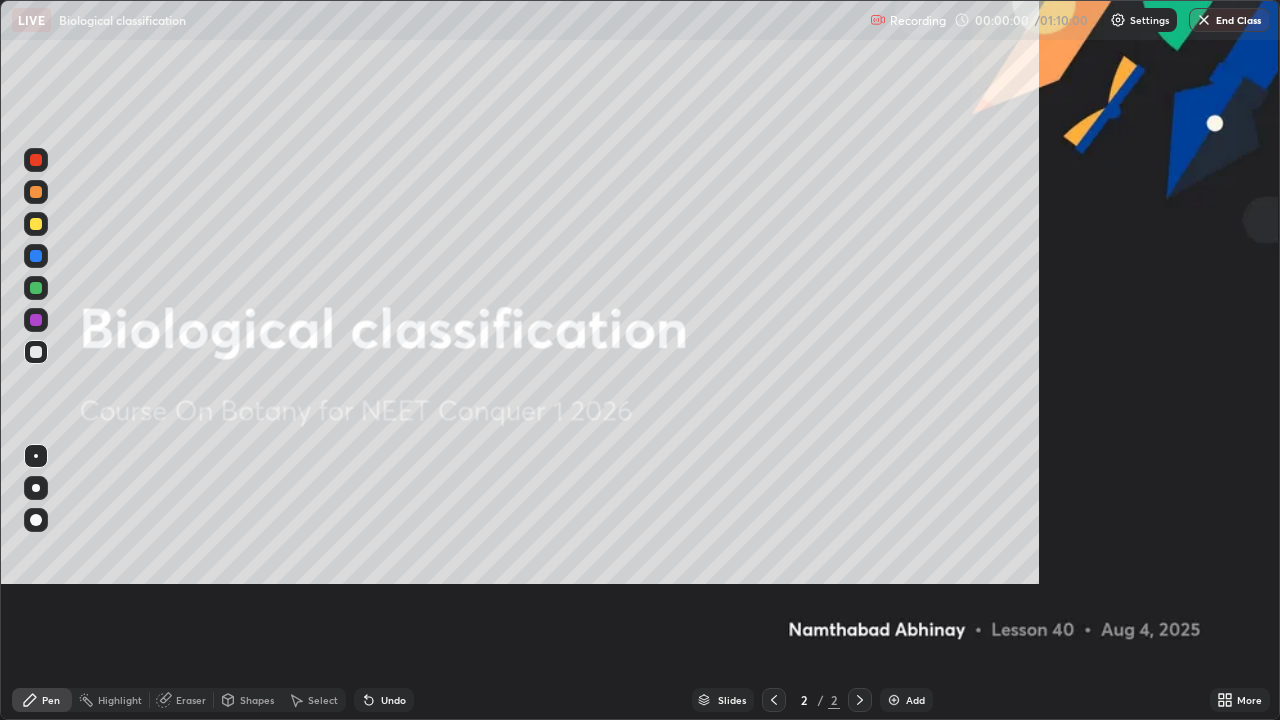 scroll, scrollTop: 99280, scrollLeft: 98720, axis: both 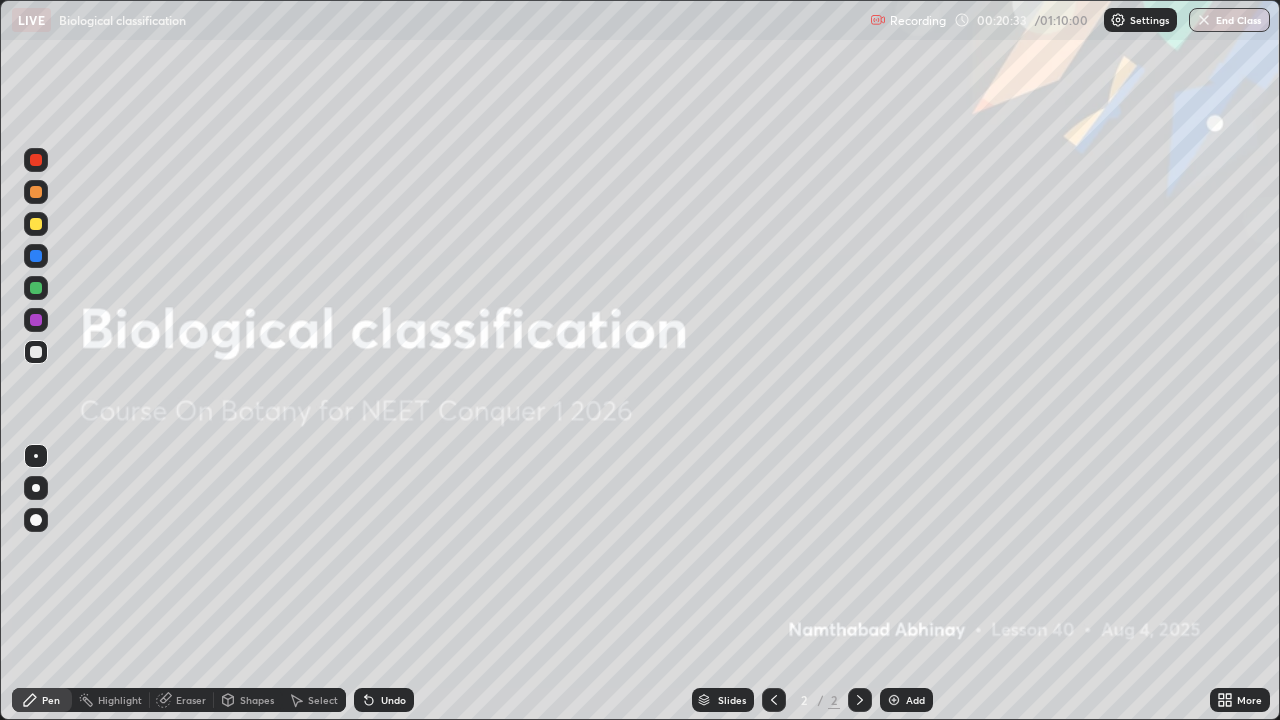 click on "More" at bounding box center [1249, 700] 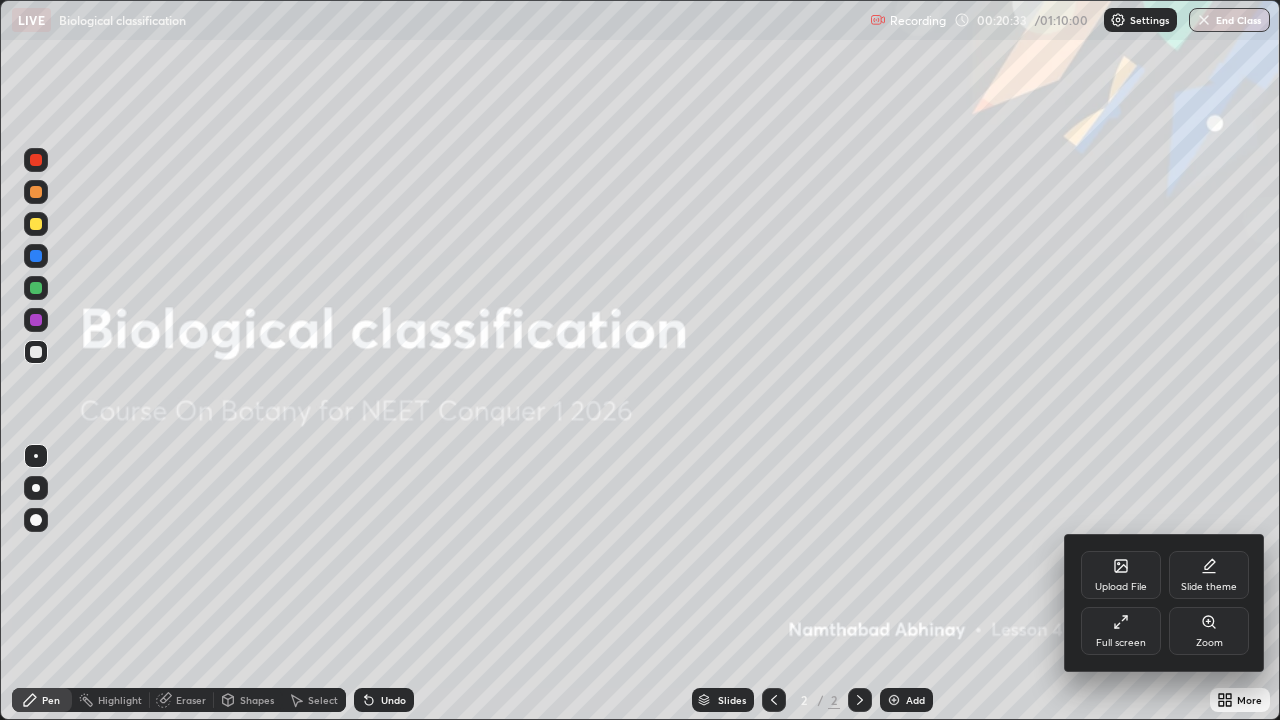 click on "Upload File" at bounding box center (1121, 575) 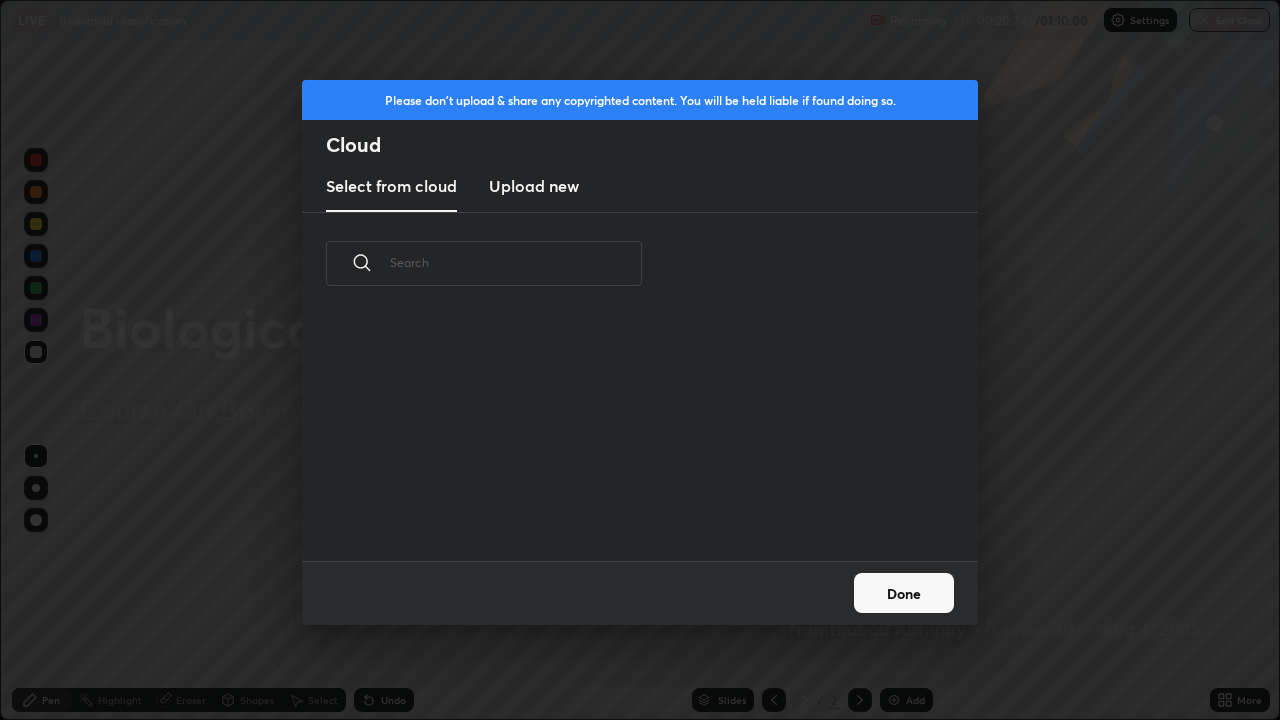 scroll, scrollTop: 7, scrollLeft: 11, axis: both 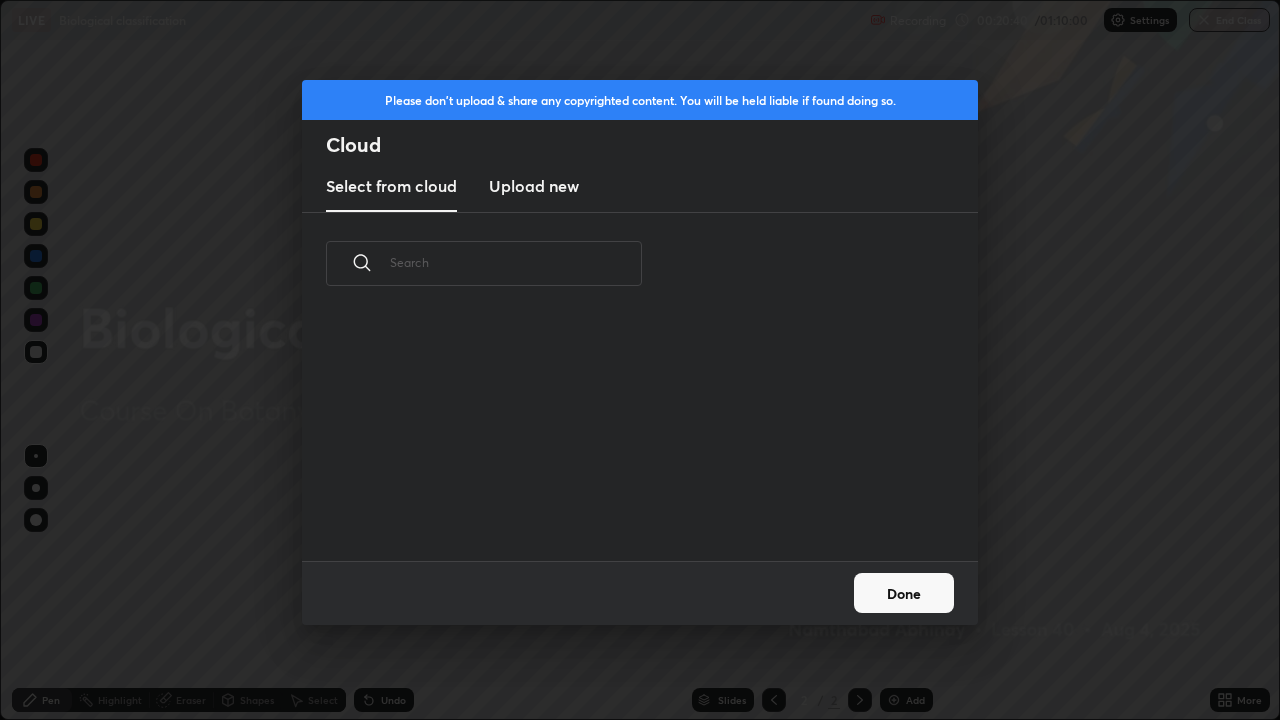 click on "Upload new" at bounding box center (534, 187) 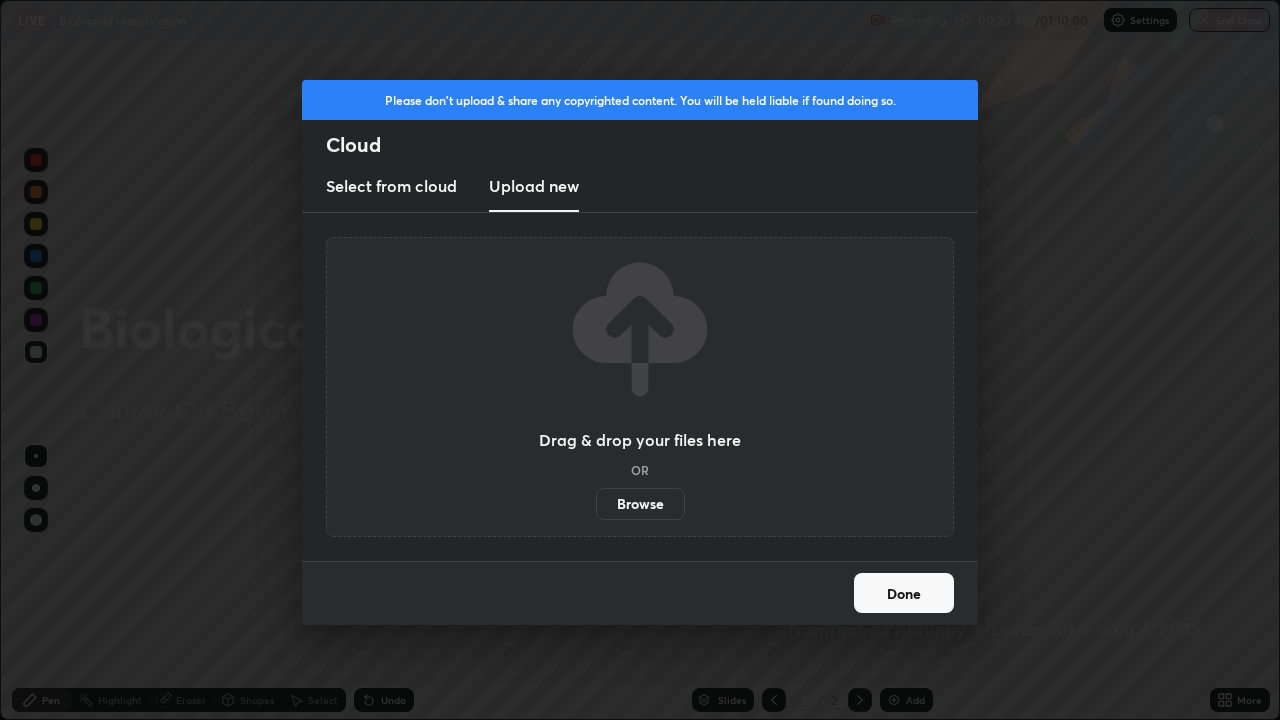 click on "Browse" at bounding box center (640, 504) 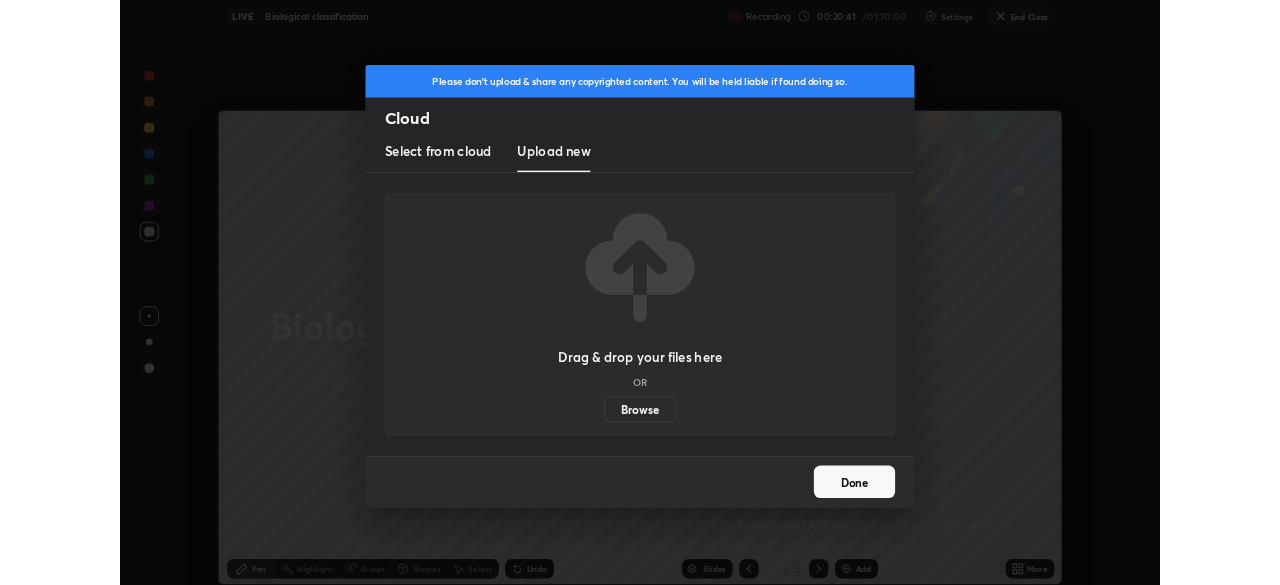 scroll, scrollTop: 585, scrollLeft: 1280, axis: both 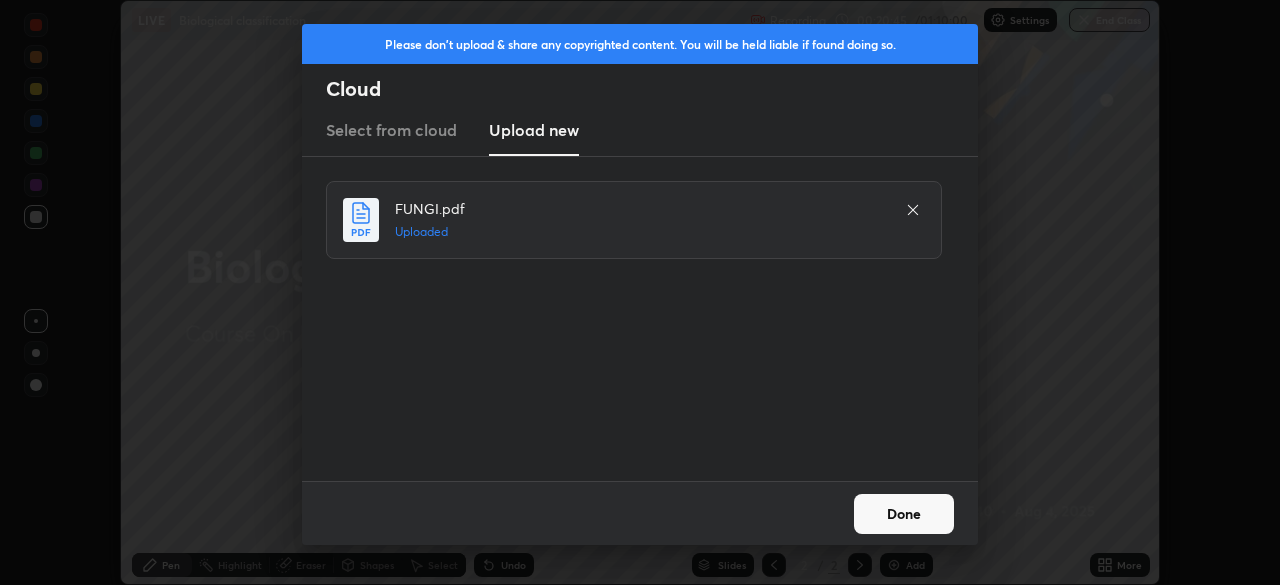 click on "Please don't upload & share any copyrighted content. You will be held liable if found doing so. Cloud Select from cloud Upload new FUNGI.pdf Uploaded Done" at bounding box center (640, 292) 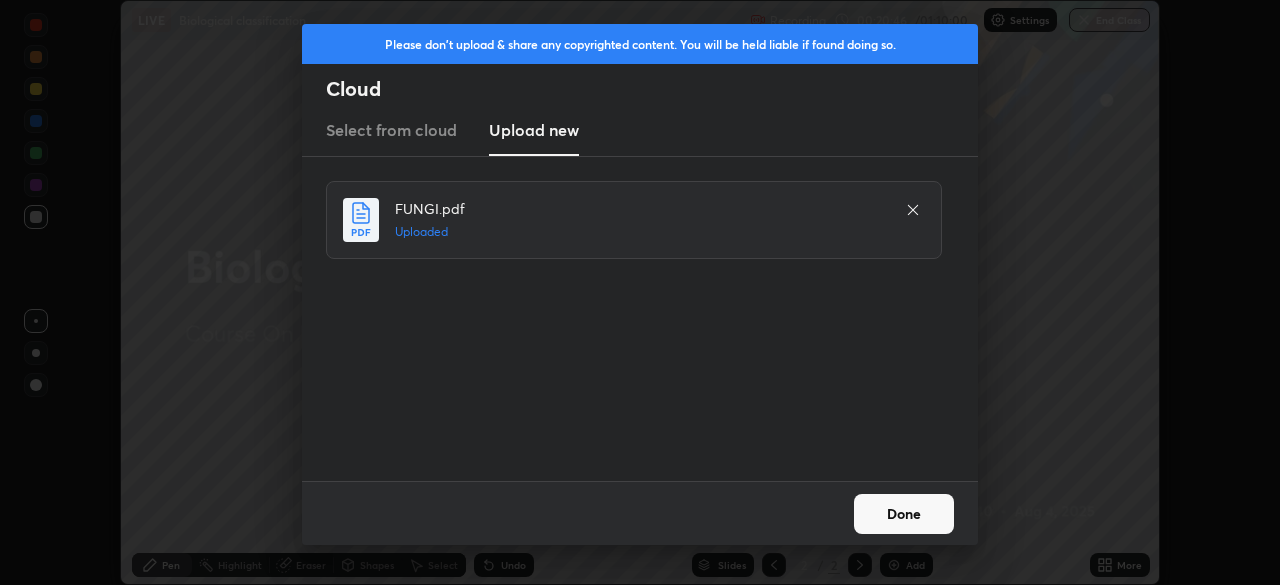 click on "Done" at bounding box center (904, 514) 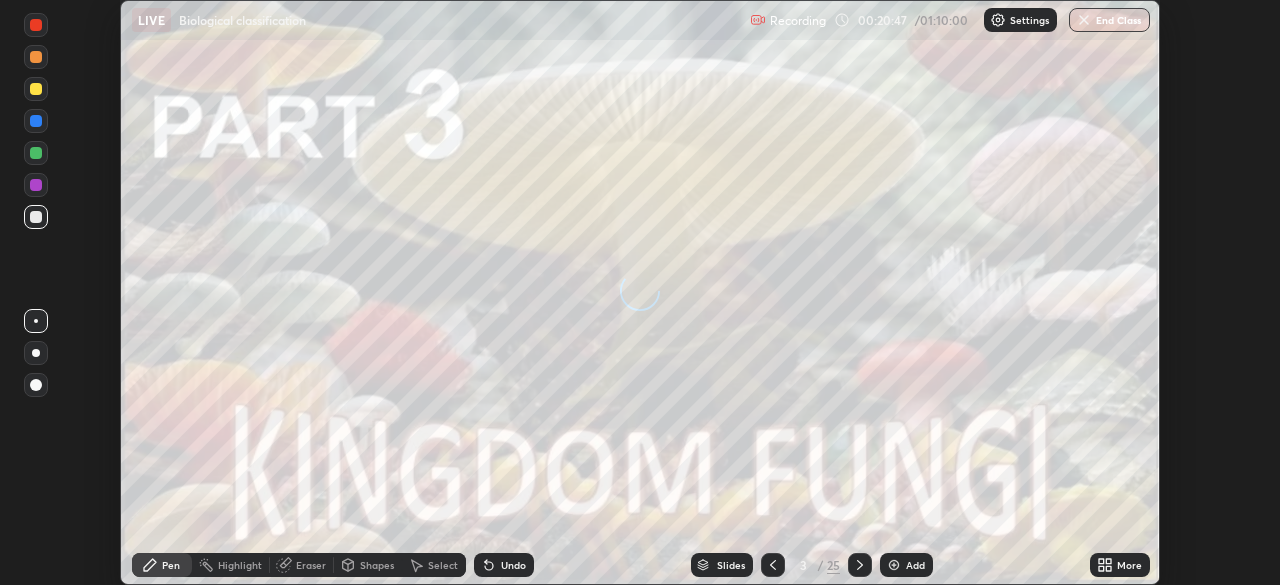 click 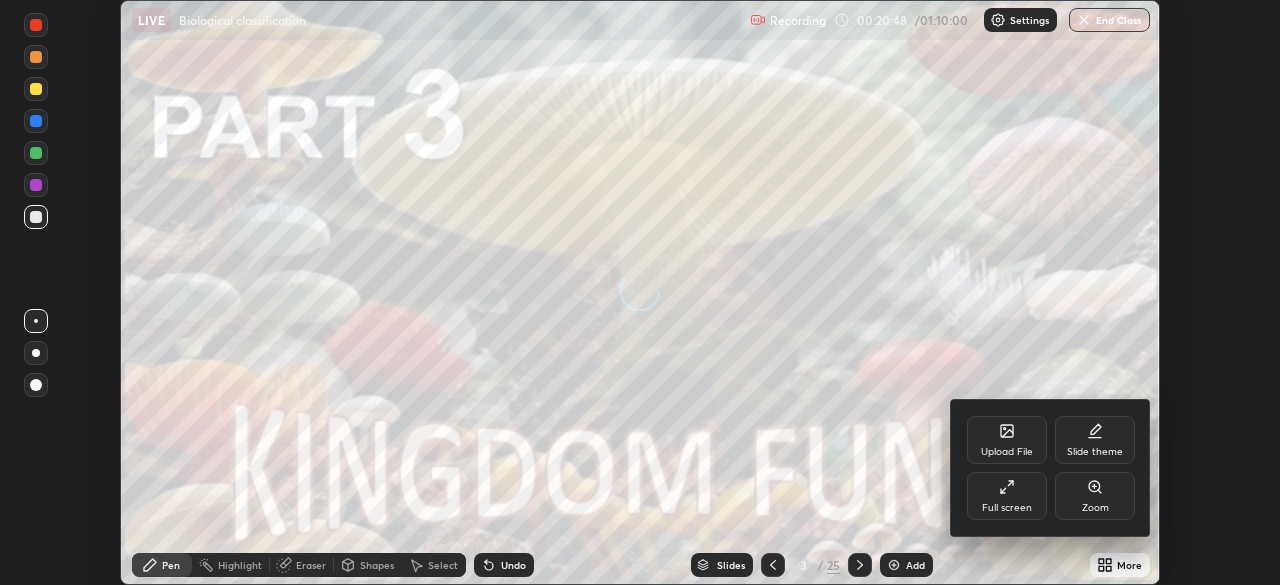 click on "Full screen" at bounding box center [1007, 496] 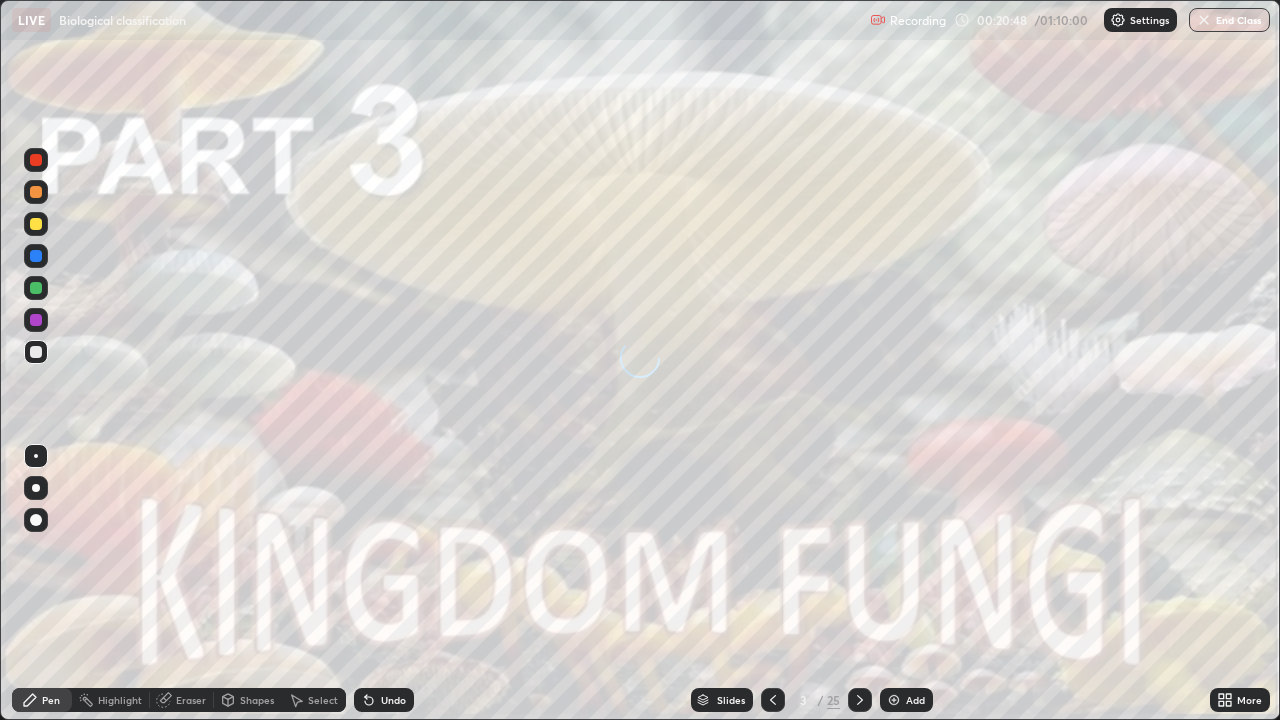 scroll, scrollTop: 99280, scrollLeft: 98720, axis: both 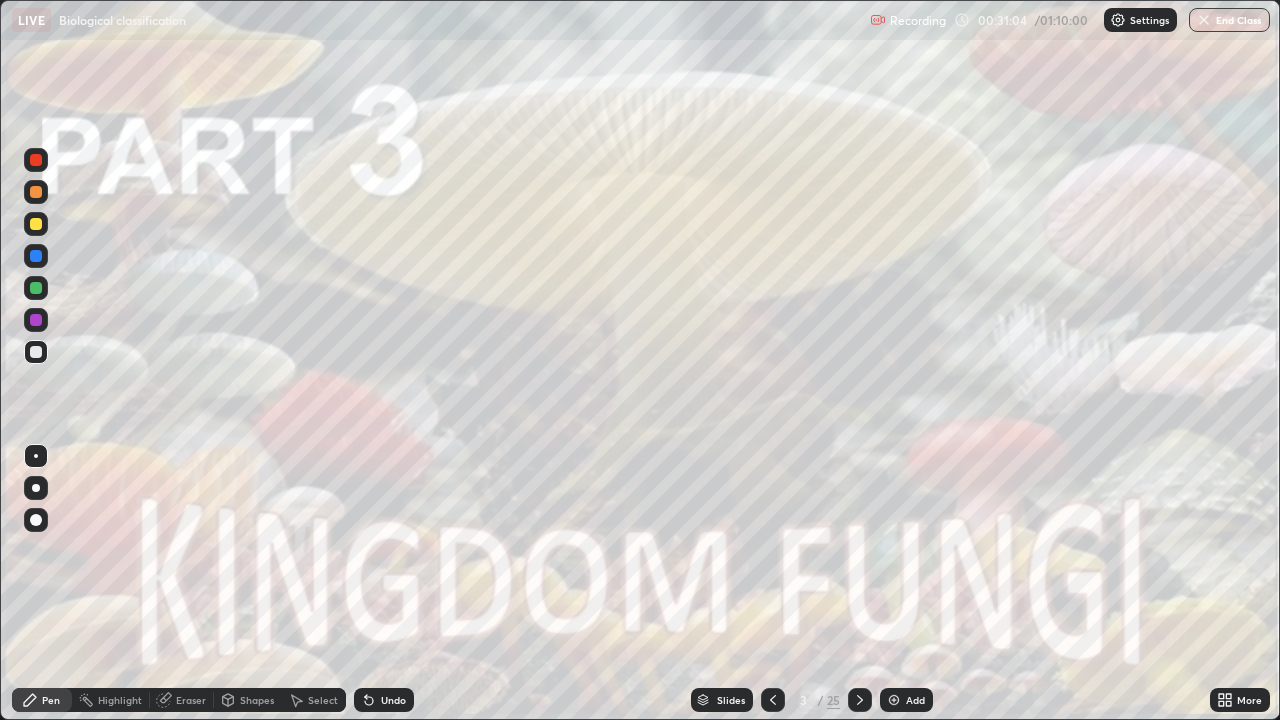 click 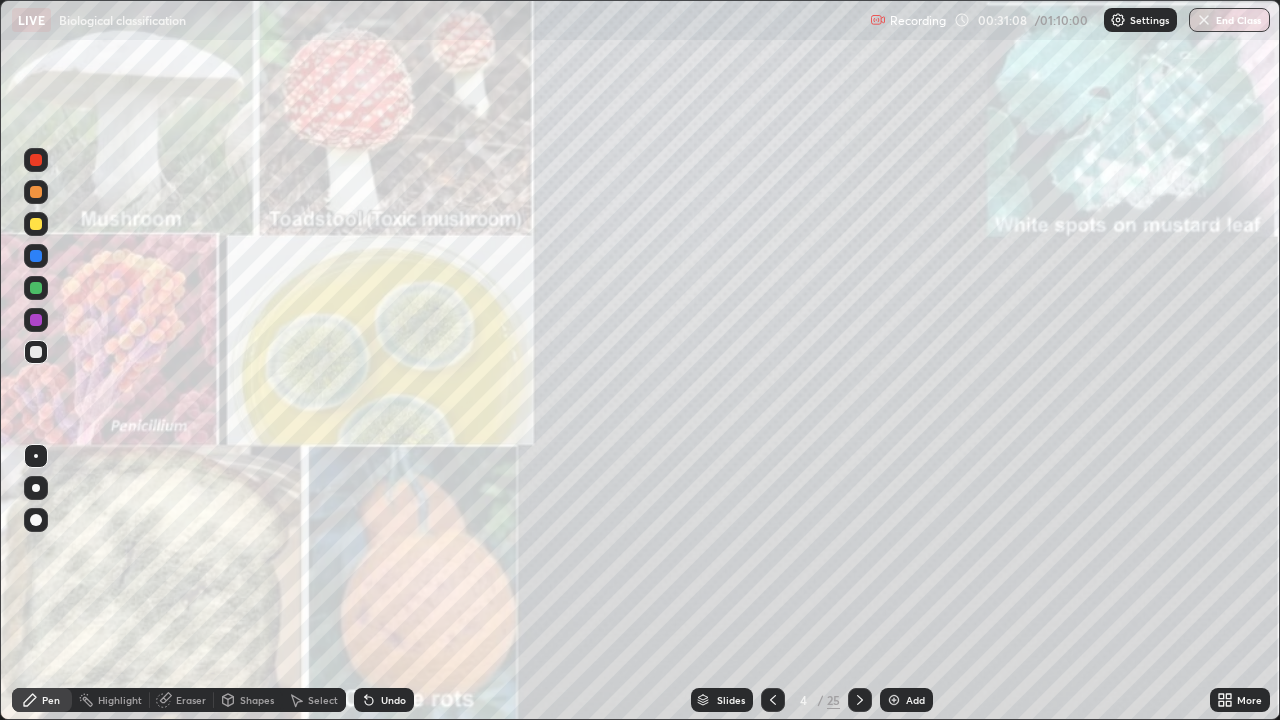 click at bounding box center (36, 160) 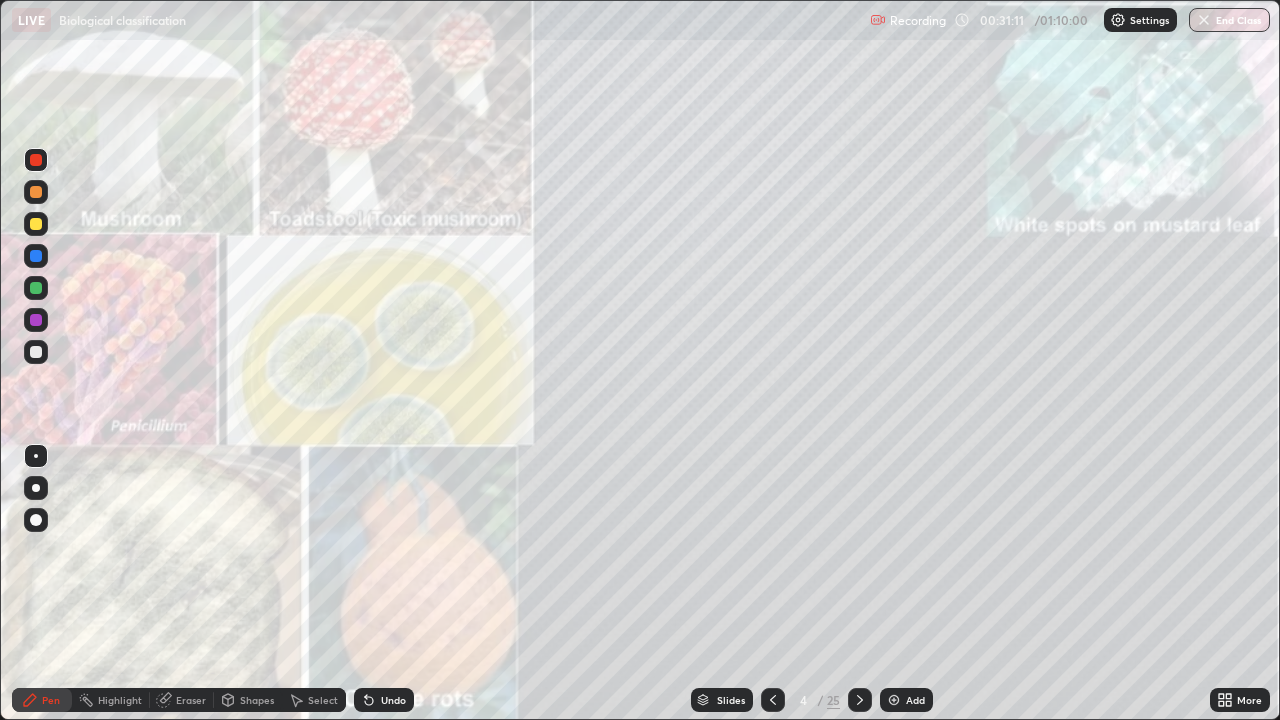 click at bounding box center [36, 488] 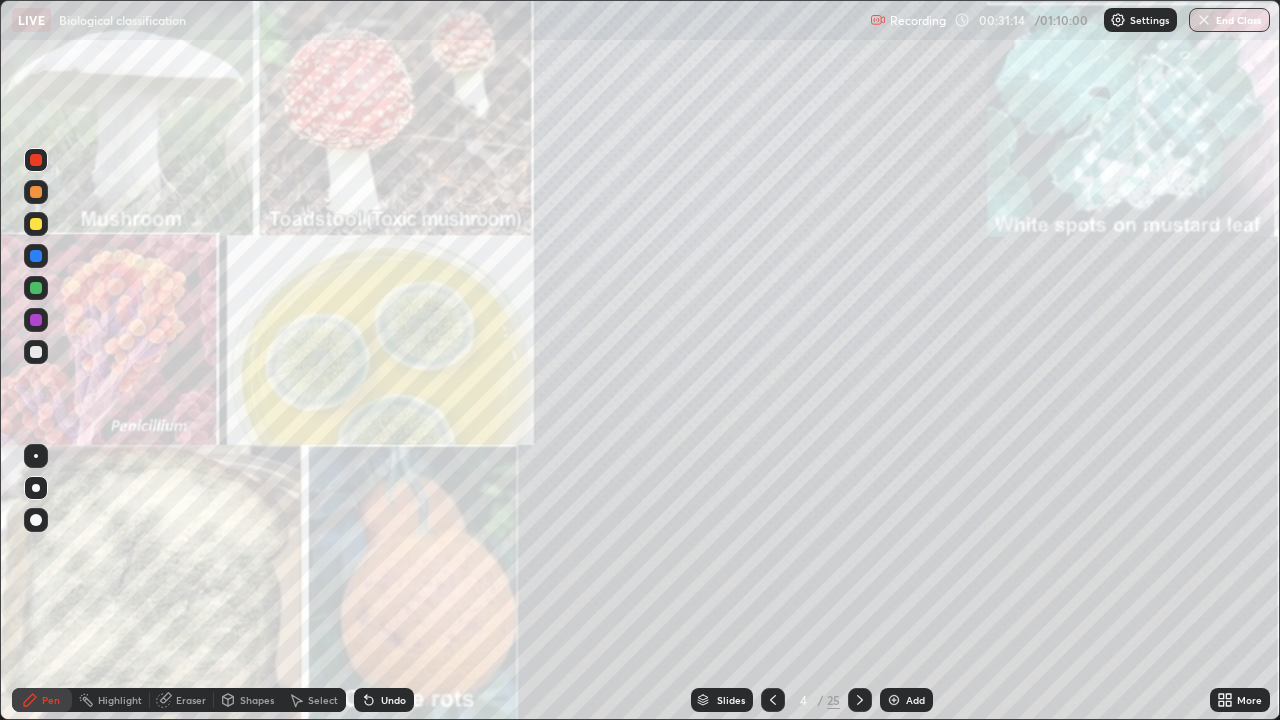 click on "LIVE Biological classification" at bounding box center (437, 20) 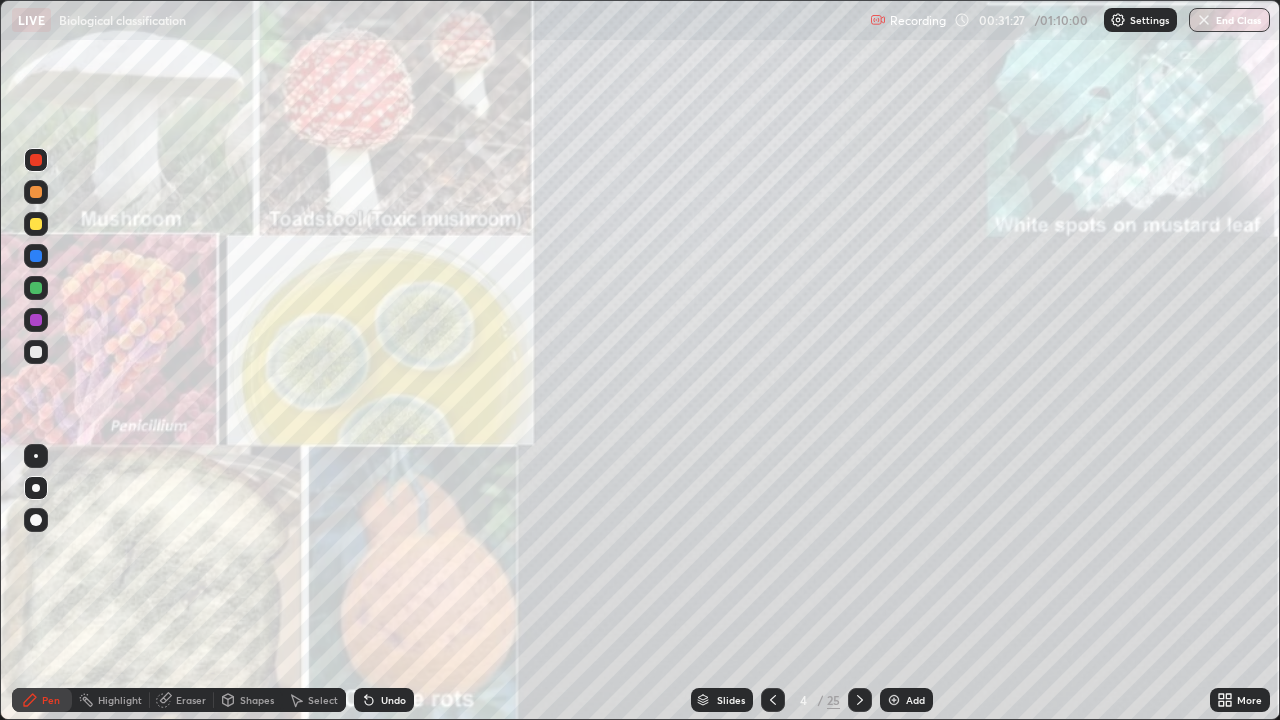 click at bounding box center (36, 352) 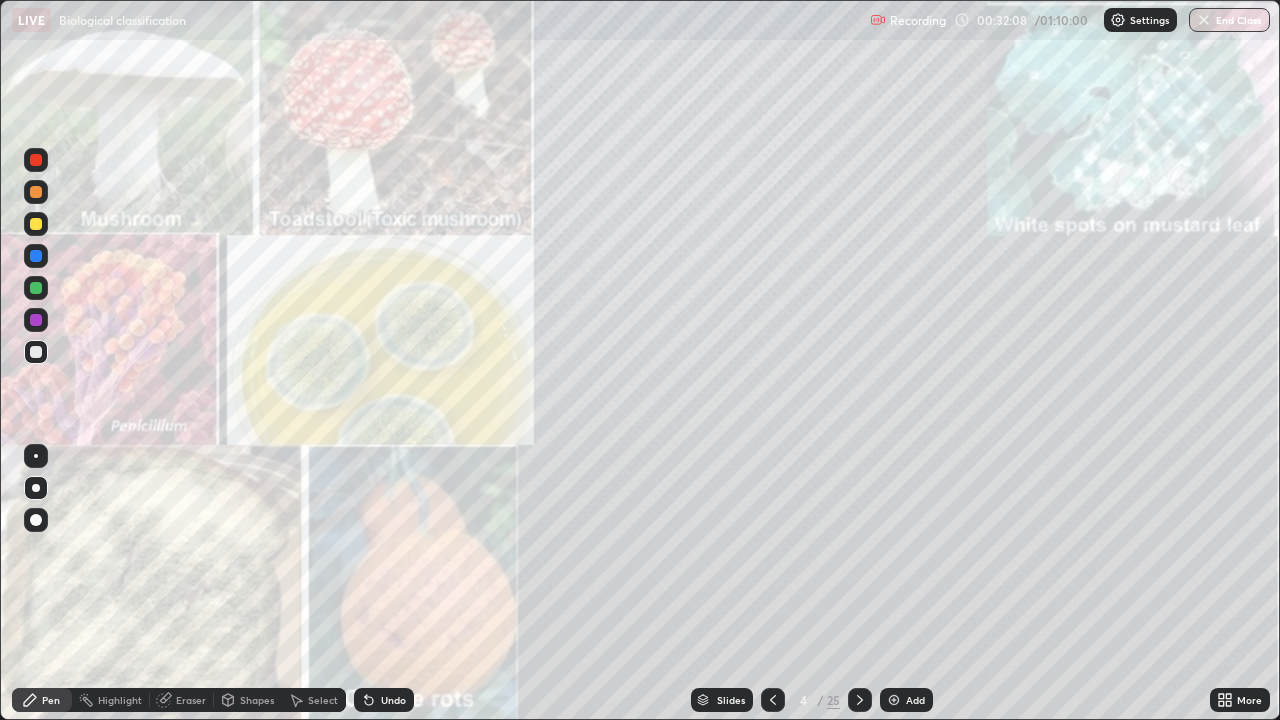 click at bounding box center [36, 160] 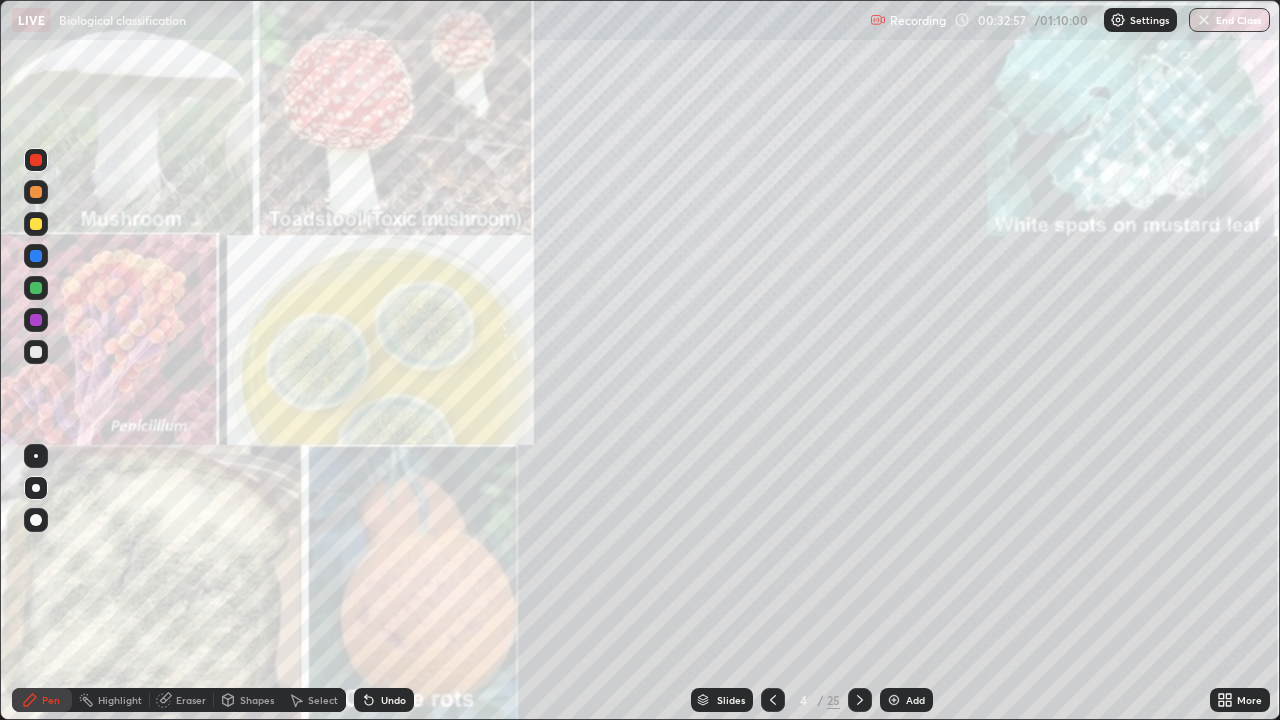 click at bounding box center (36, 288) 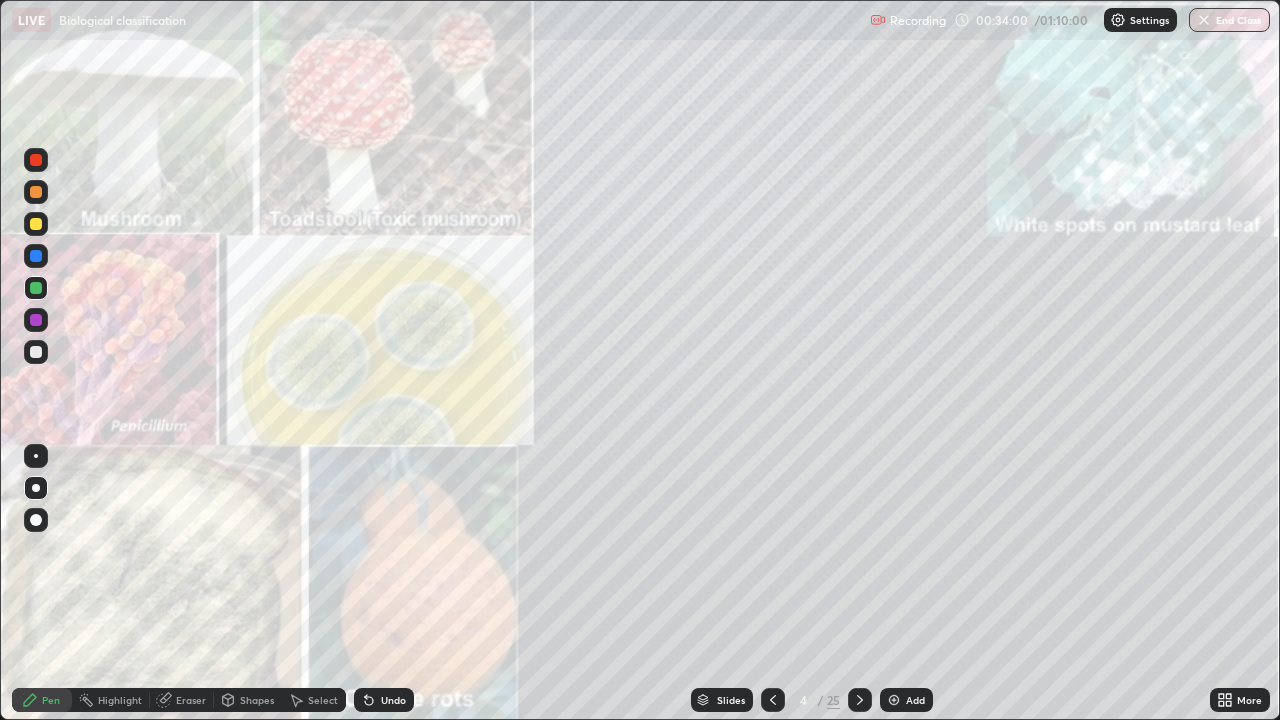 click at bounding box center [36, 192] 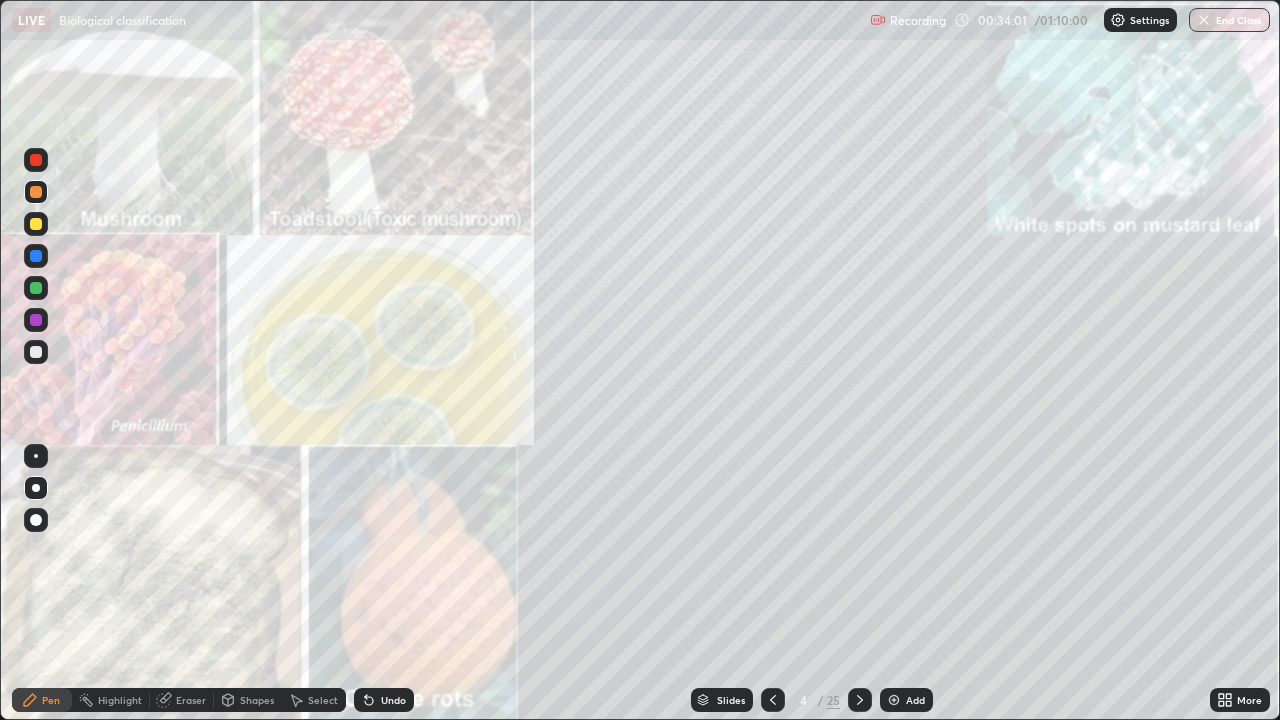 click at bounding box center (36, 160) 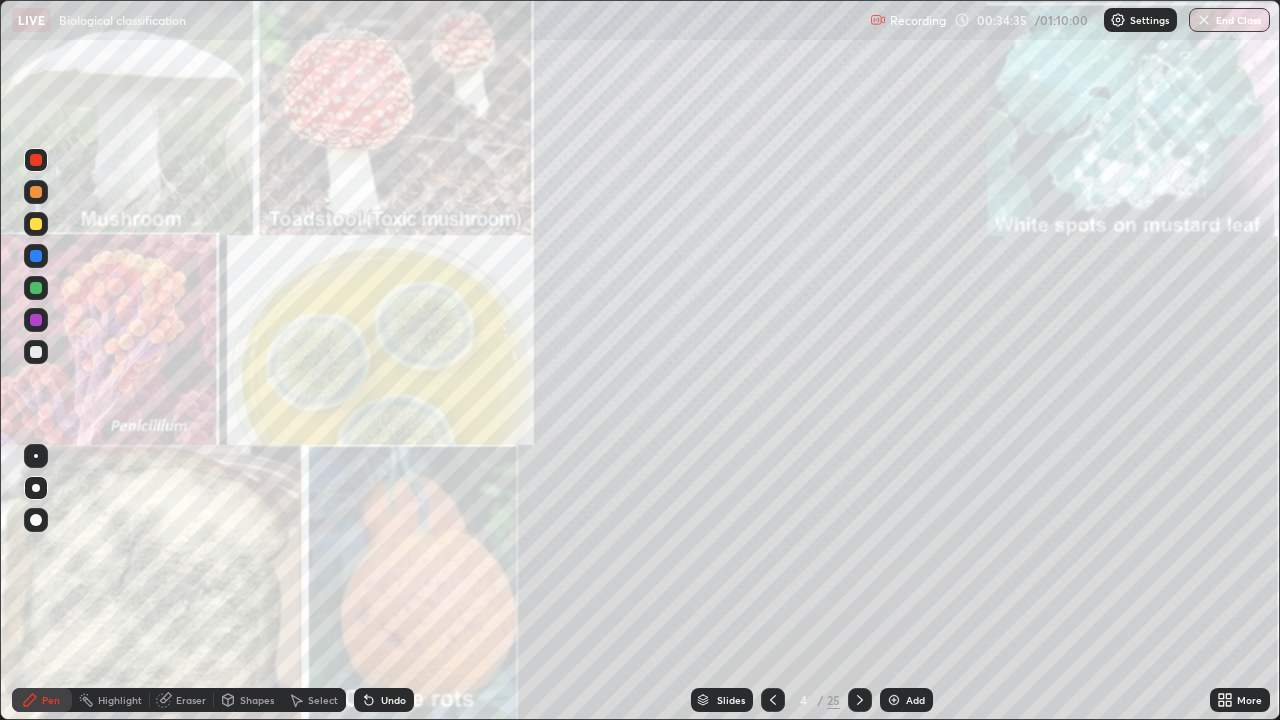 click on "Eraser" at bounding box center (182, 700) 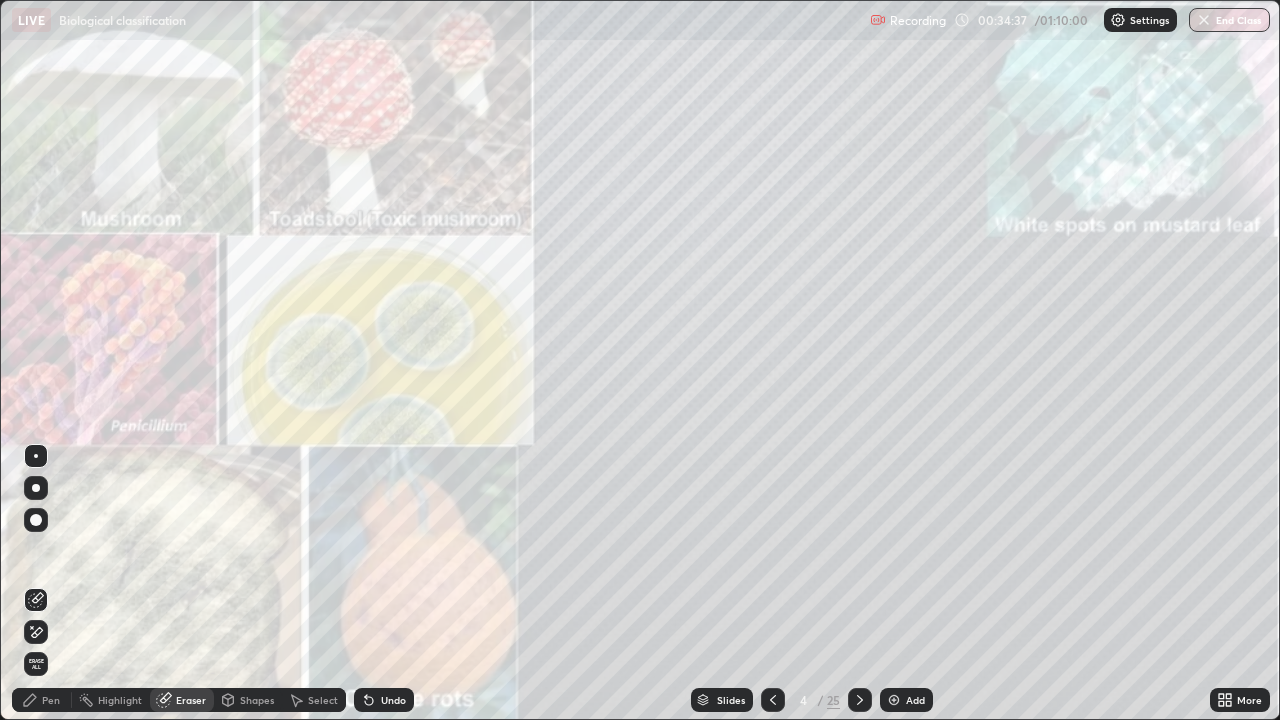 click on "Pen" at bounding box center [51, 700] 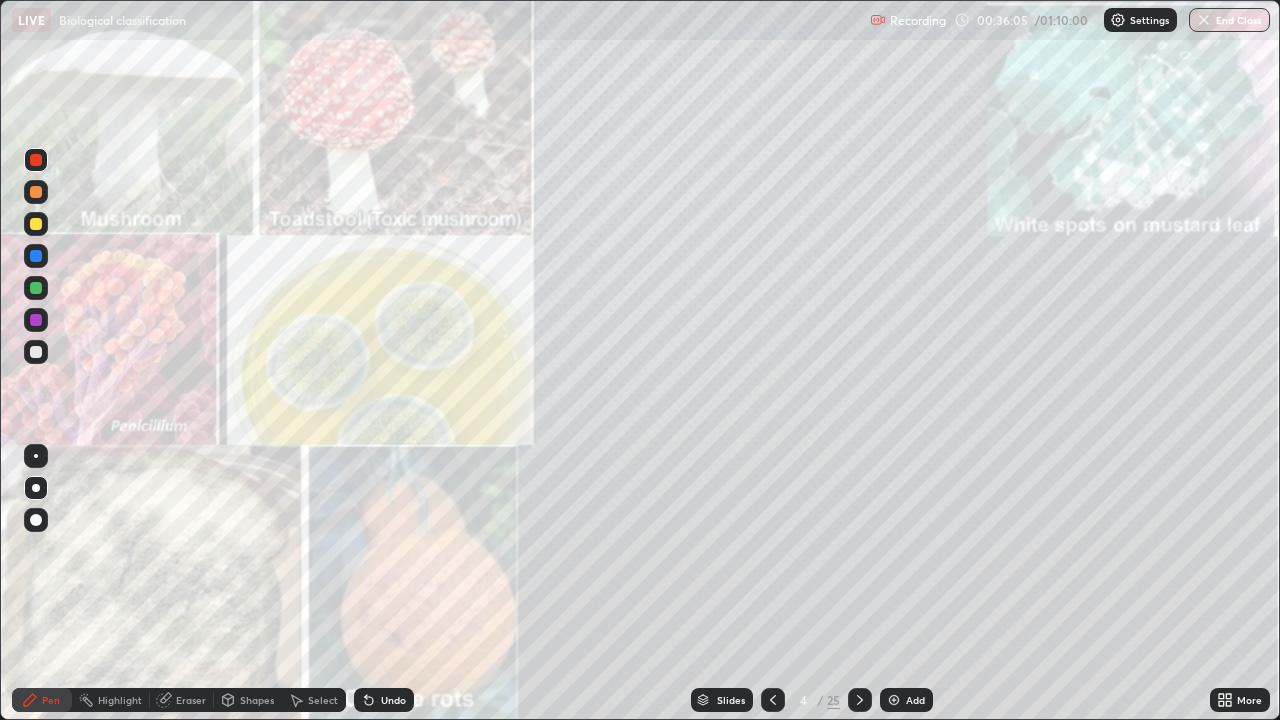 click at bounding box center (36, 224) 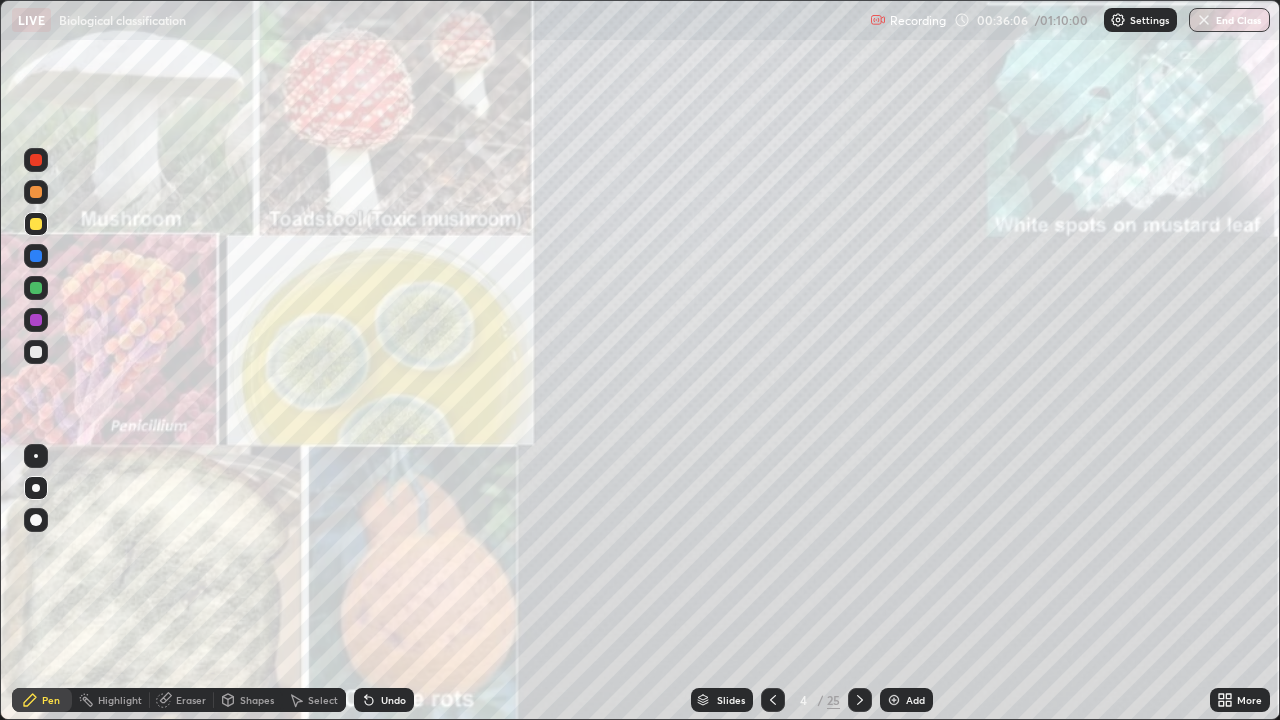 click at bounding box center [36, 224] 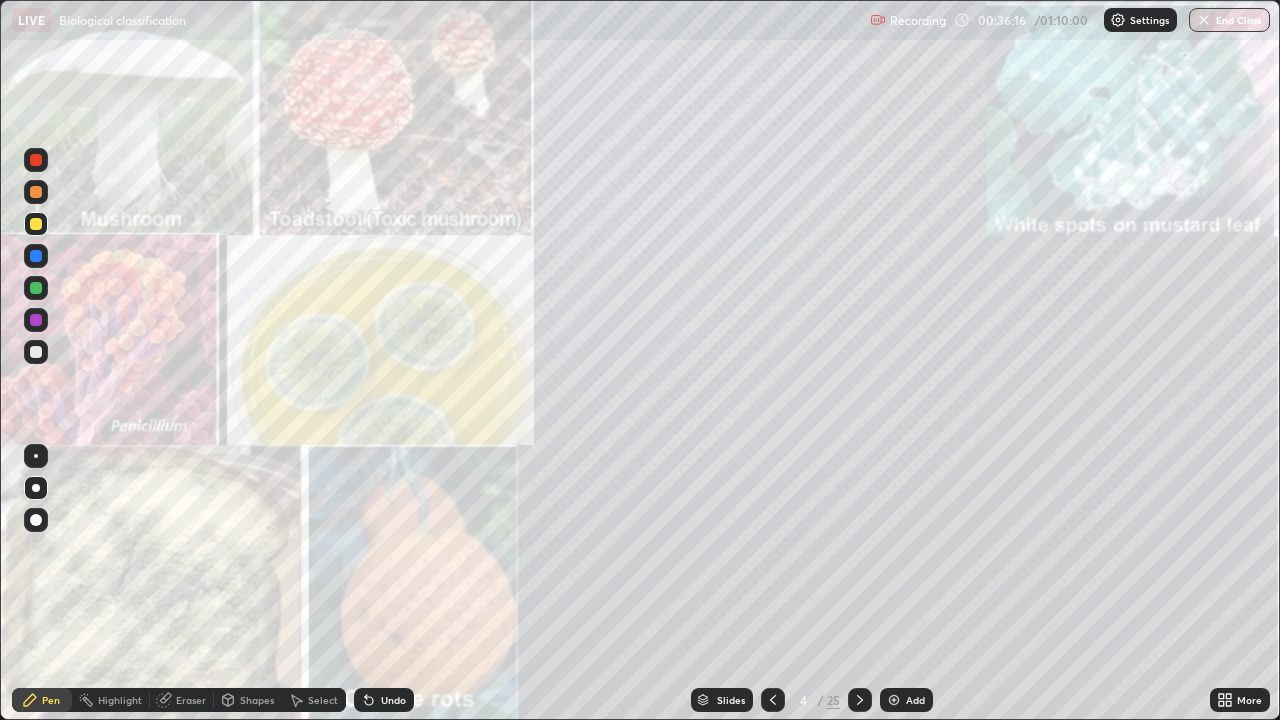click at bounding box center (36, 160) 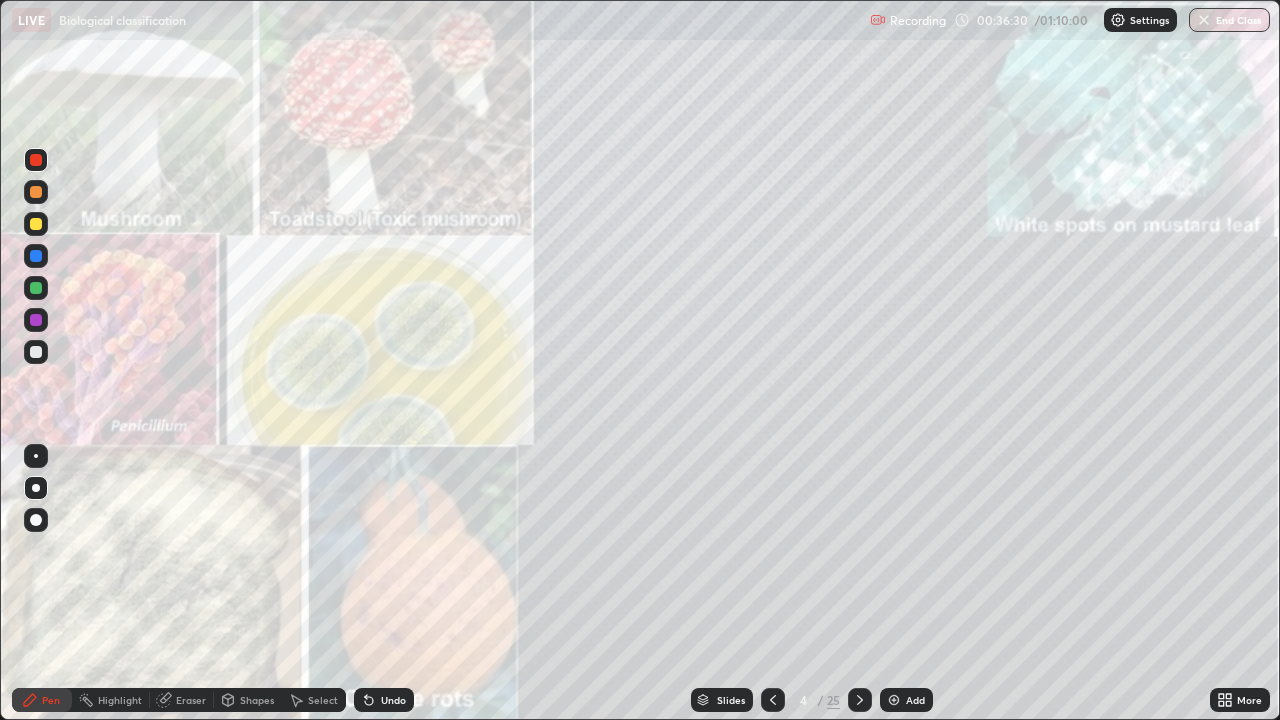 click at bounding box center [36, 352] 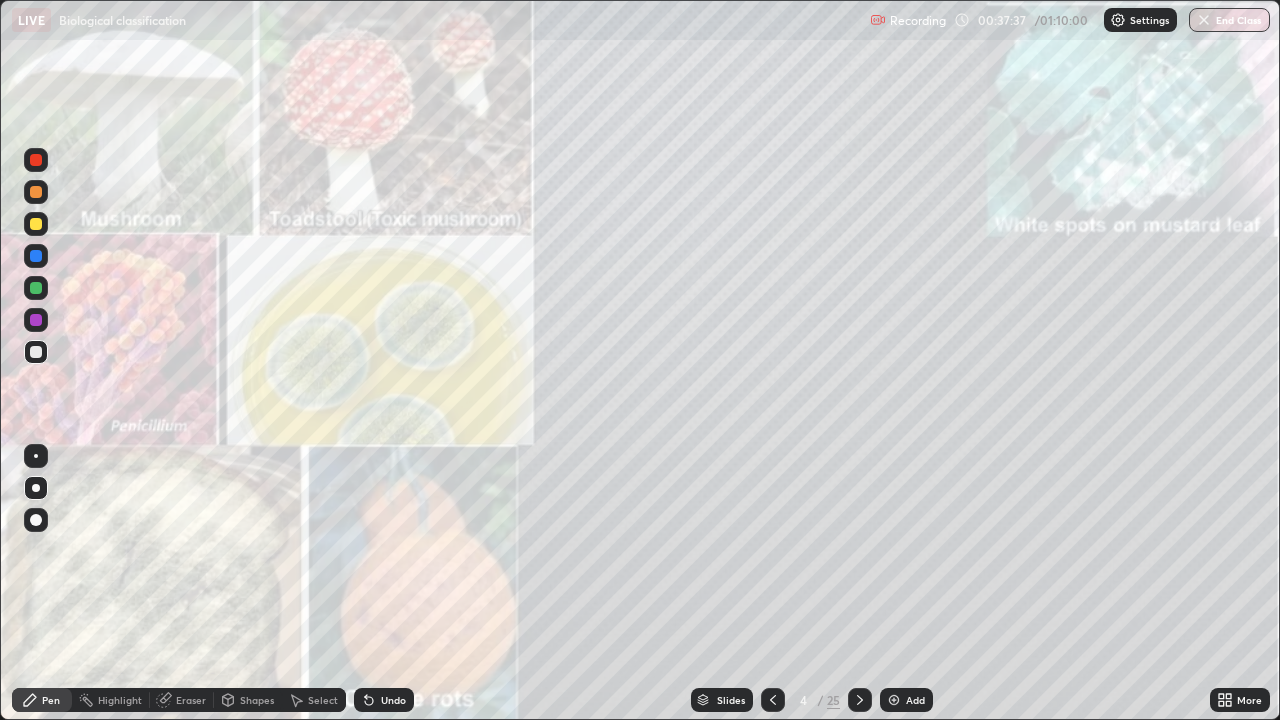 click at bounding box center (36, 224) 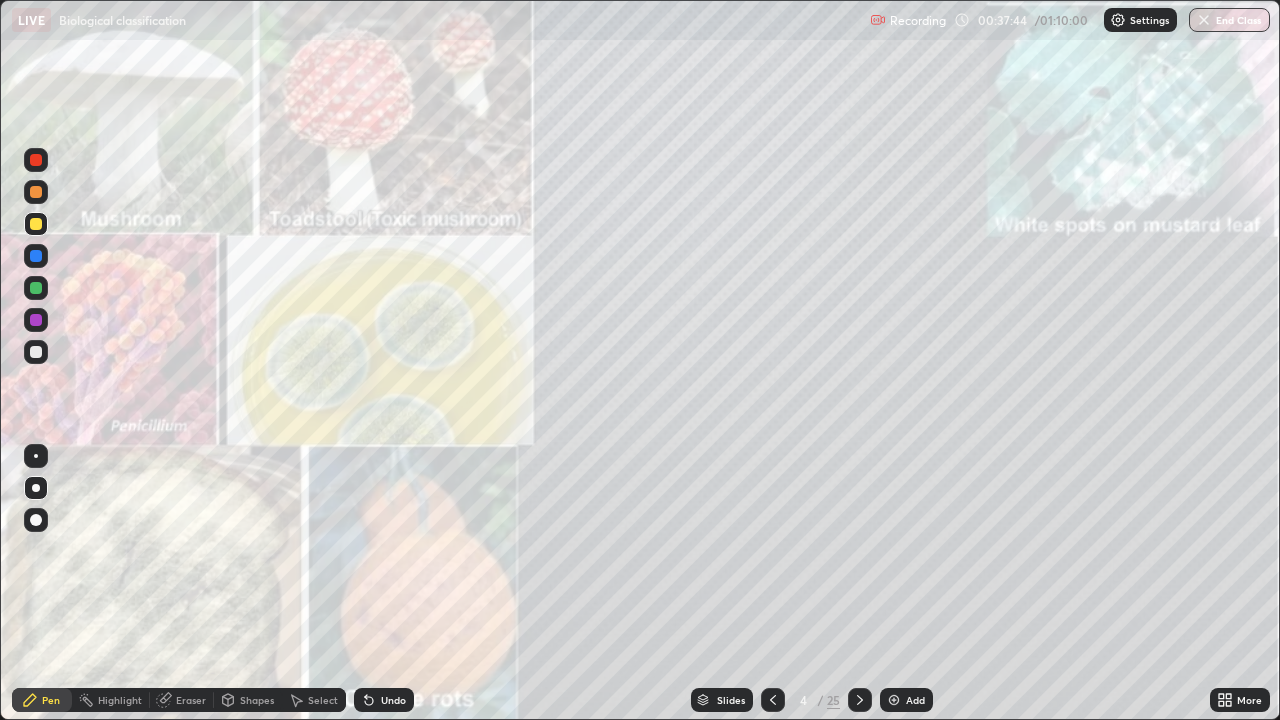 click on "Eraser" at bounding box center (191, 700) 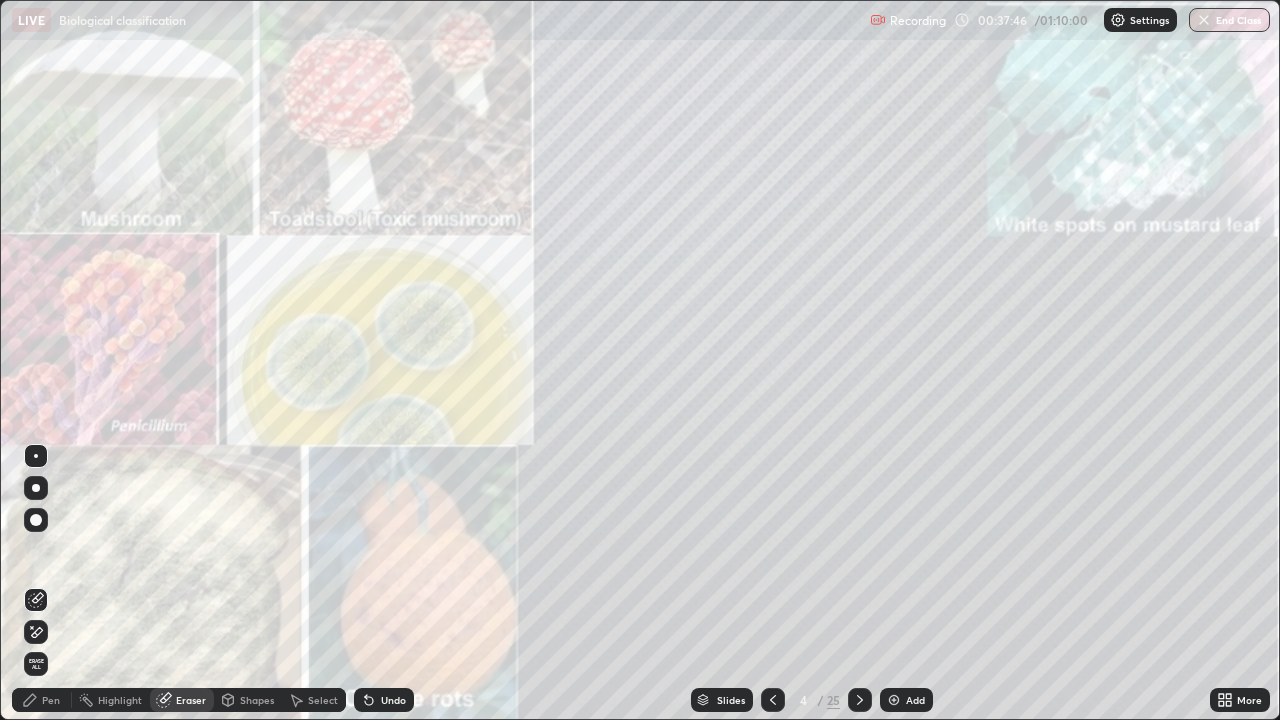 click on "Pen" at bounding box center (51, 700) 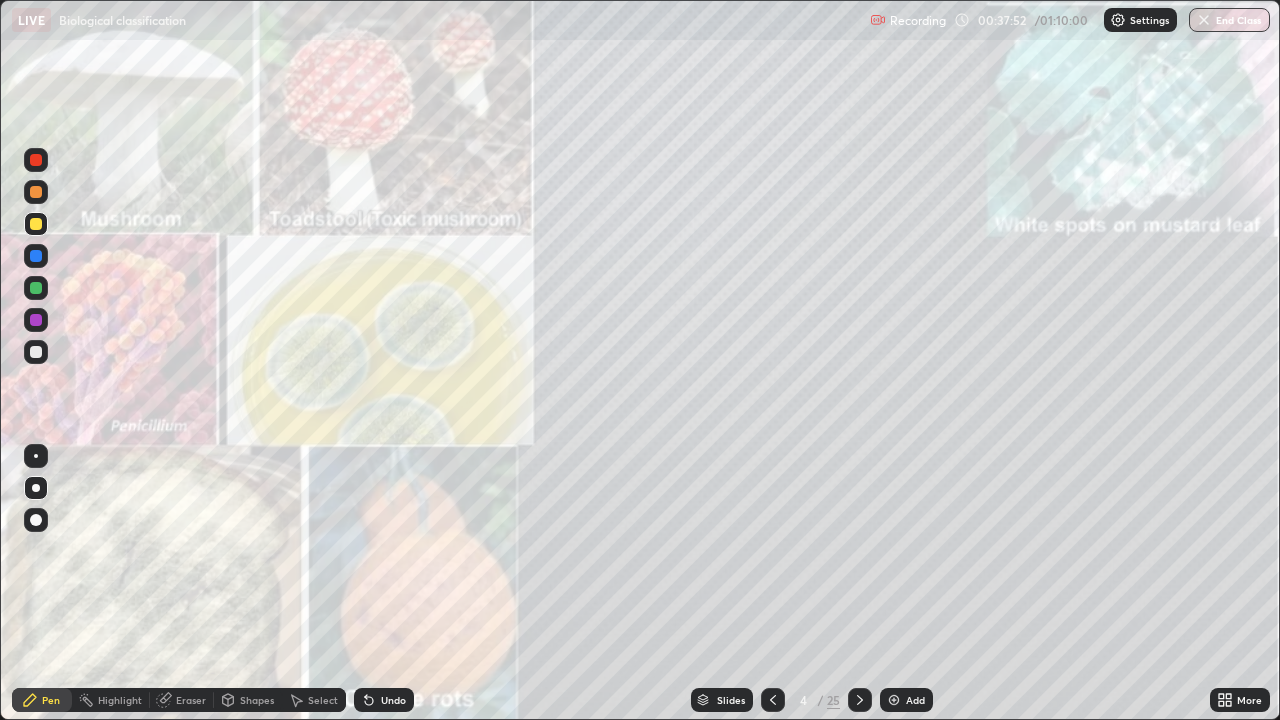 click at bounding box center [36, 256] 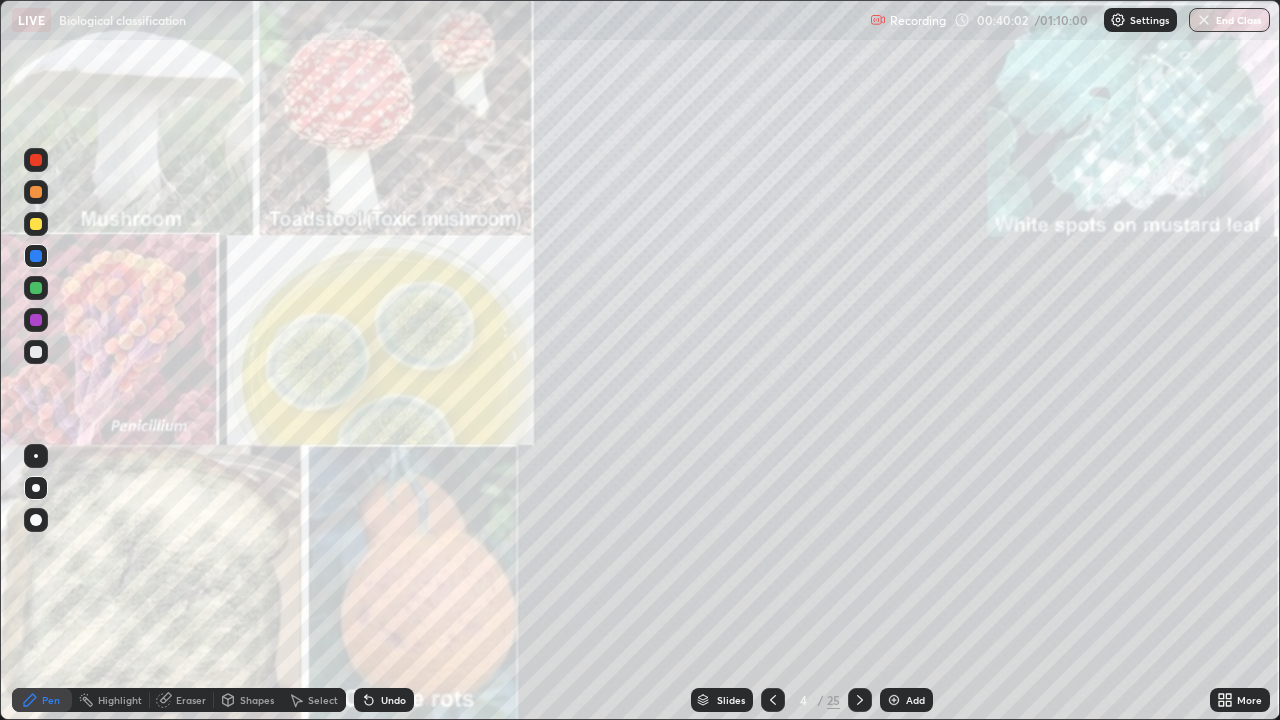 click at bounding box center (860, 700) 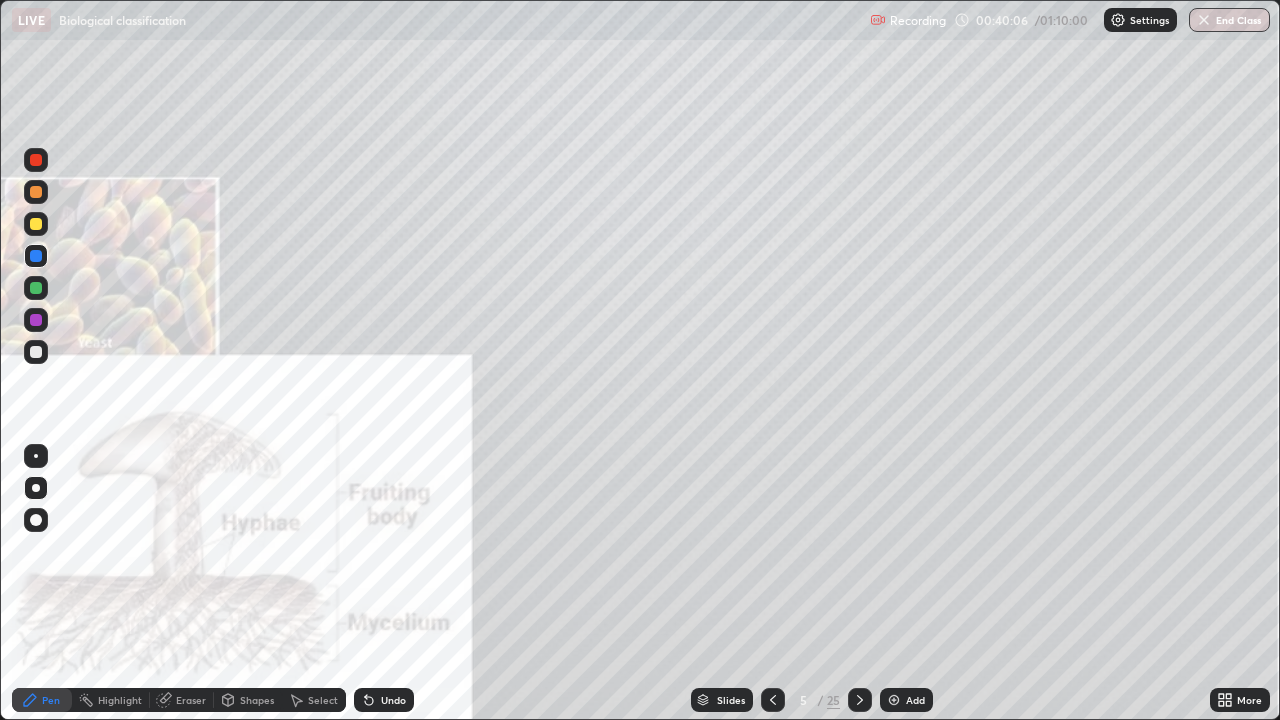 click at bounding box center [36, 160] 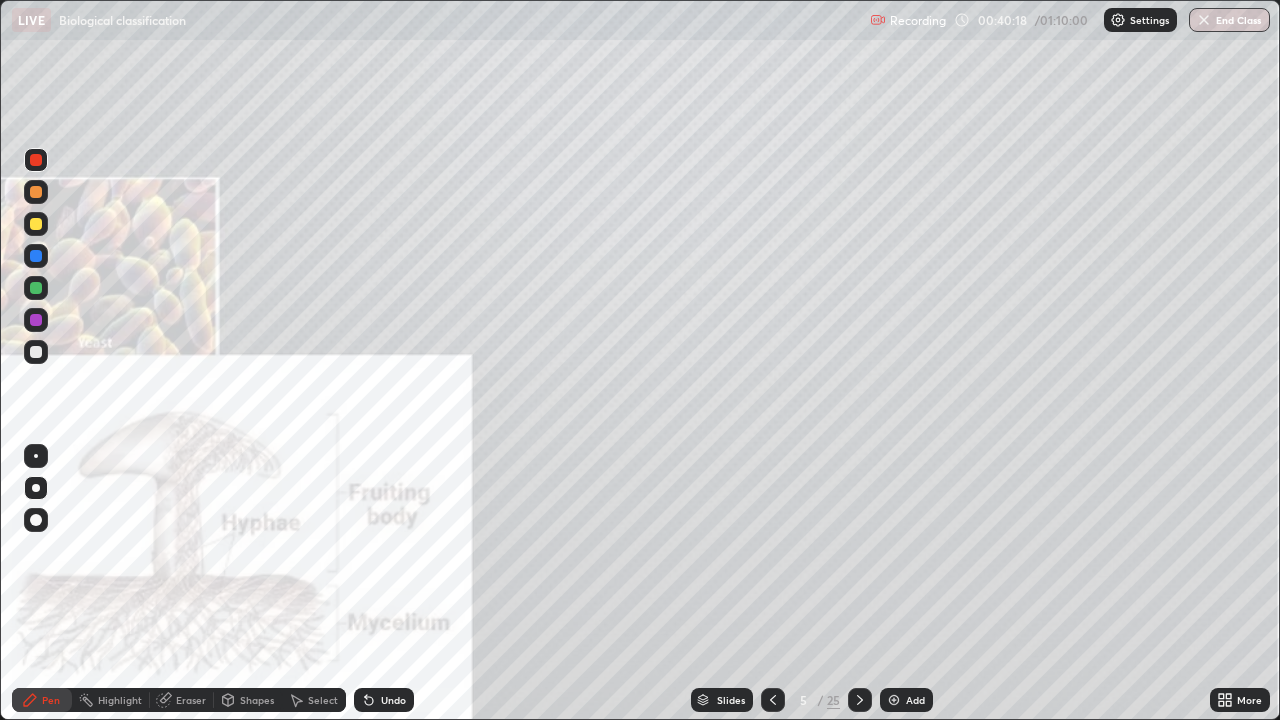click at bounding box center (36, 352) 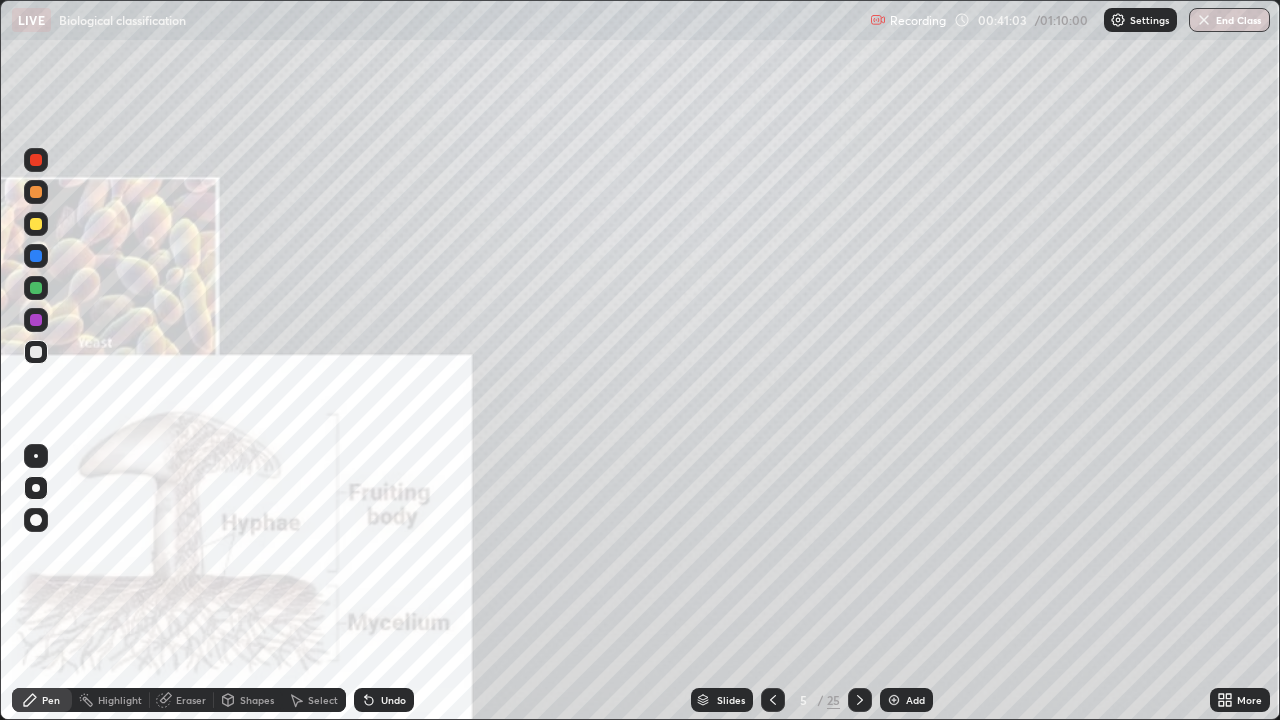 click on "Eraser" at bounding box center (191, 700) 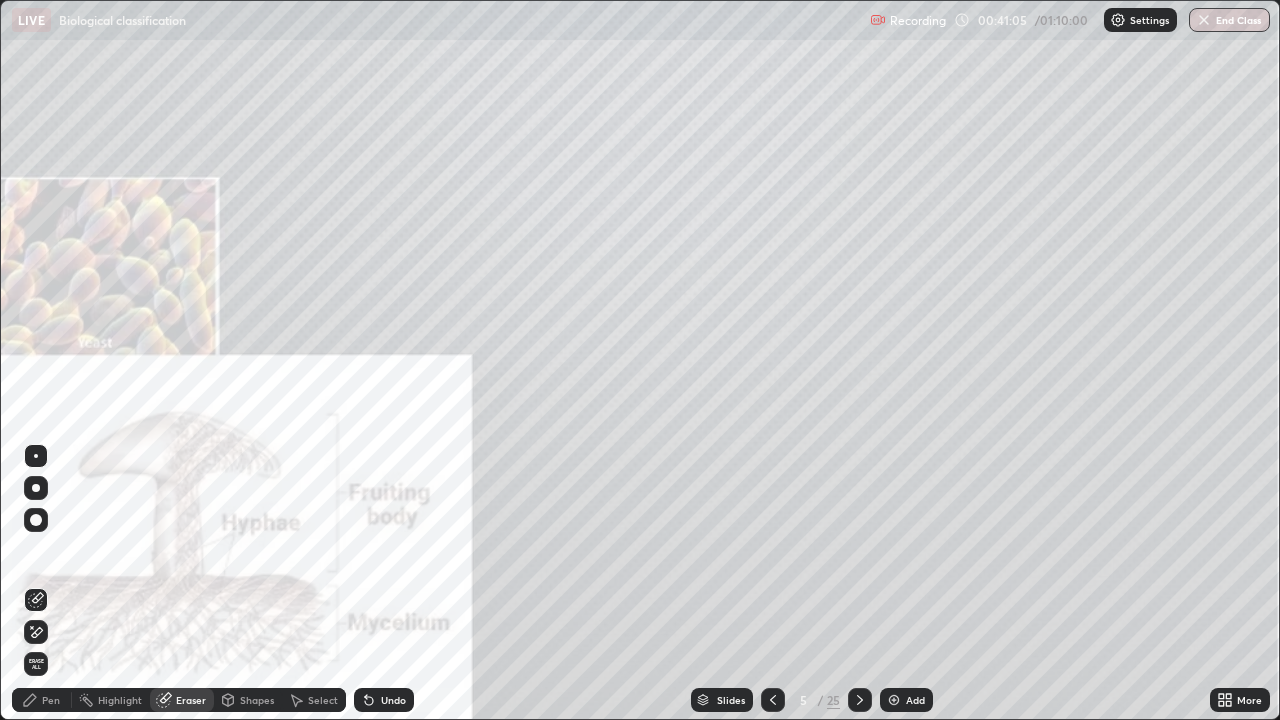 click on "Pen" at bounding box center (51, 700) 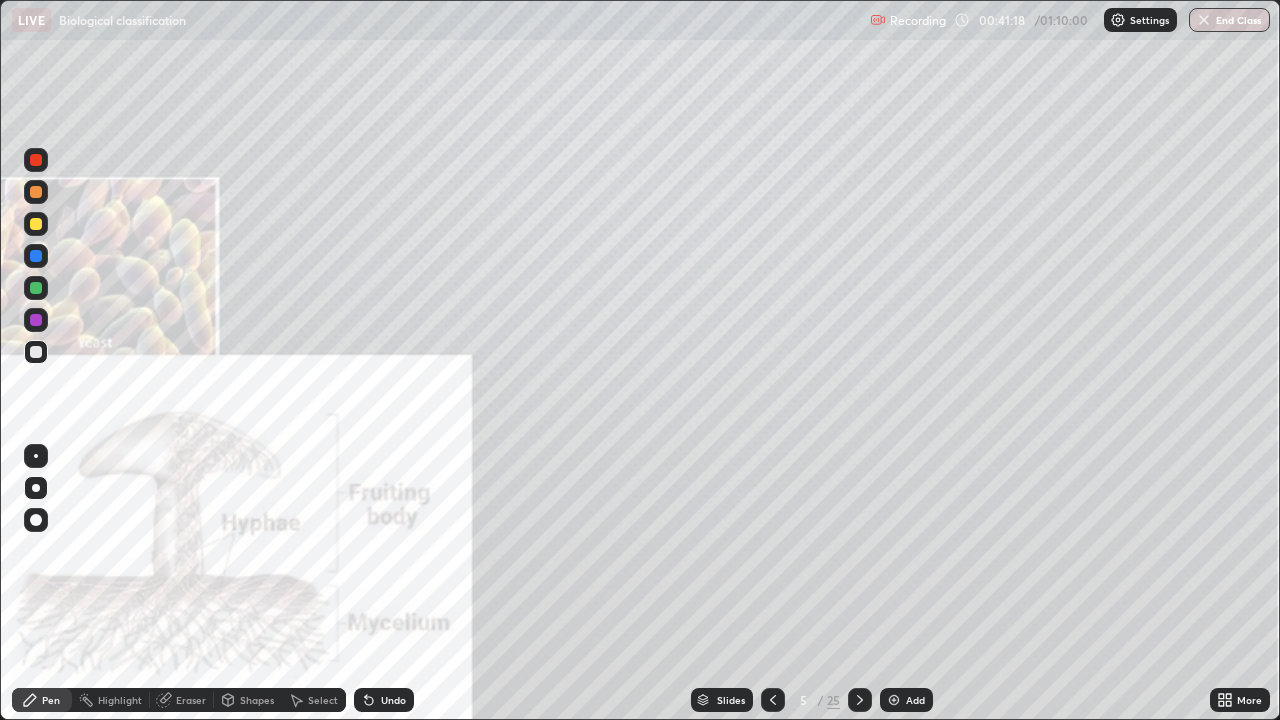 click on "Eraser" at bounding box center [191, 700] 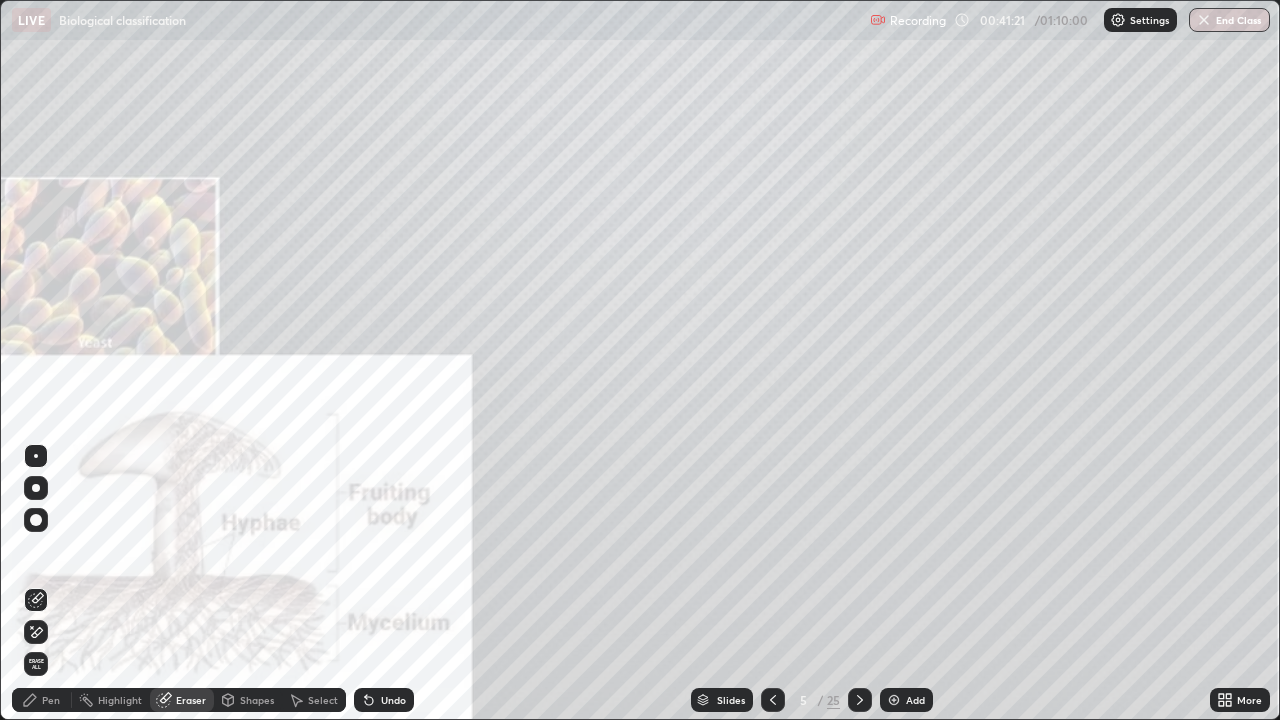 click on "Pen" at bounding box center [51, 700] 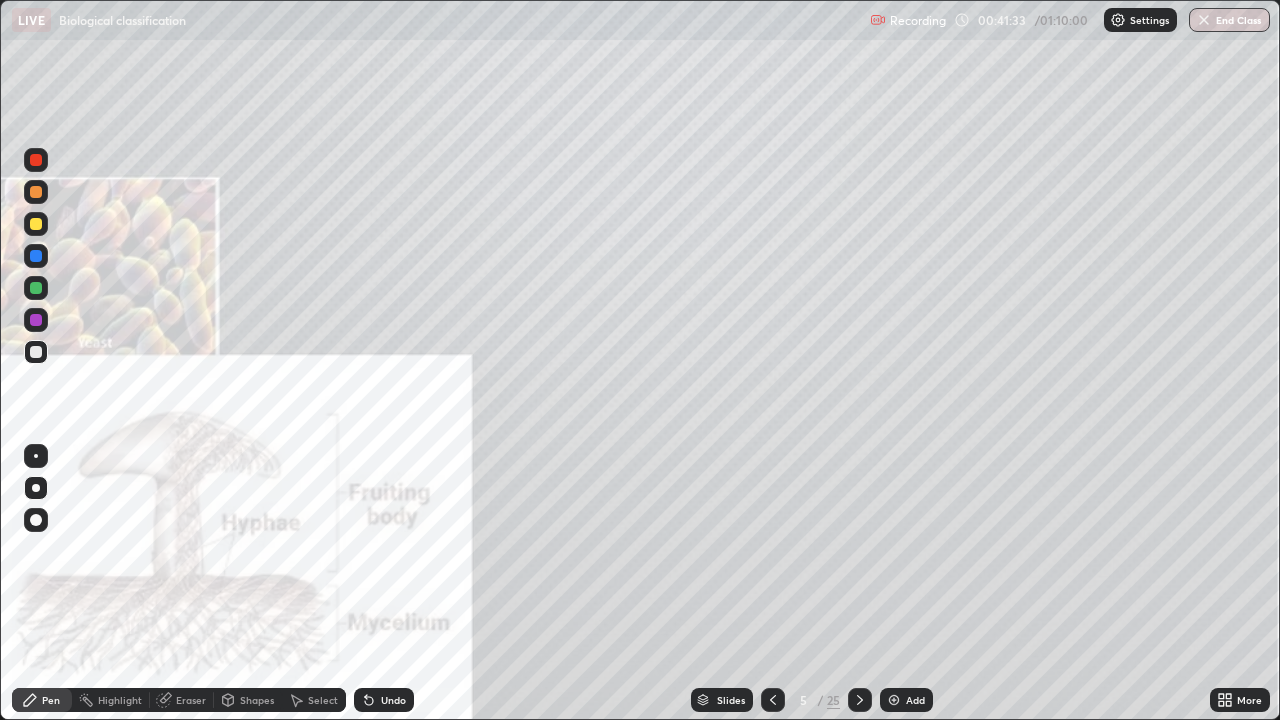 click at bounding box center (36, 160) 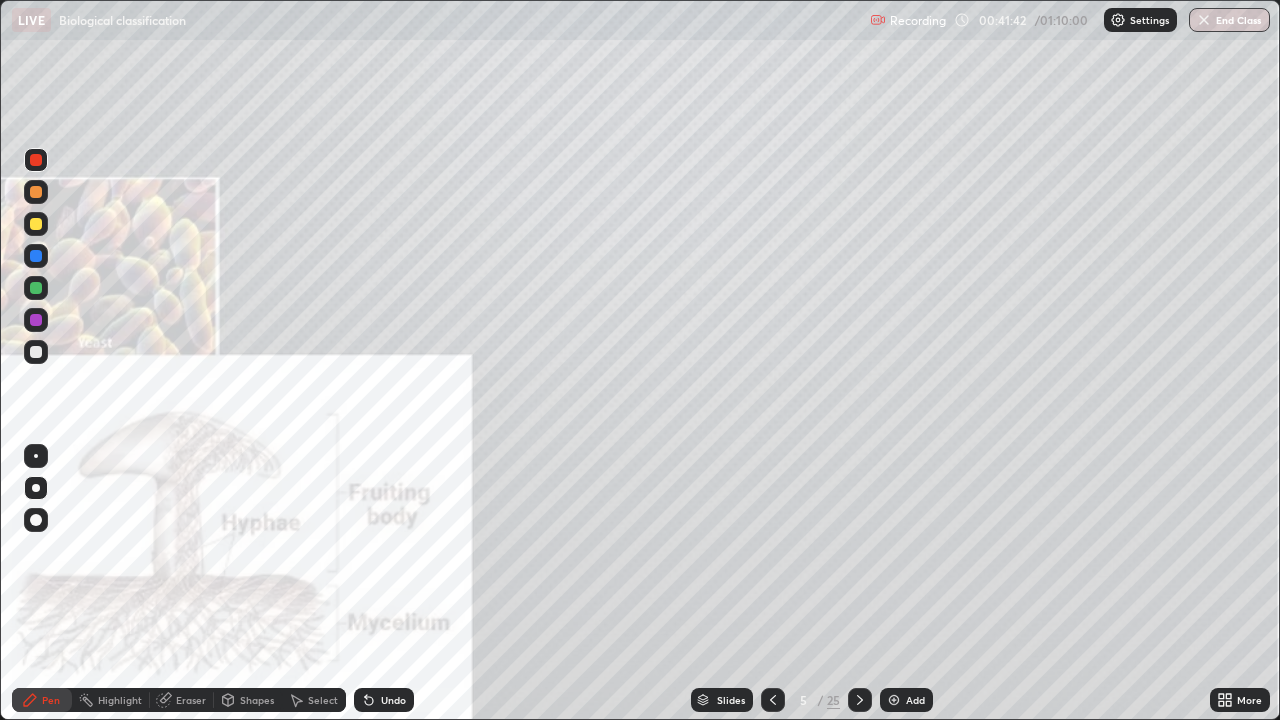 click at bounding box center (36, 352) 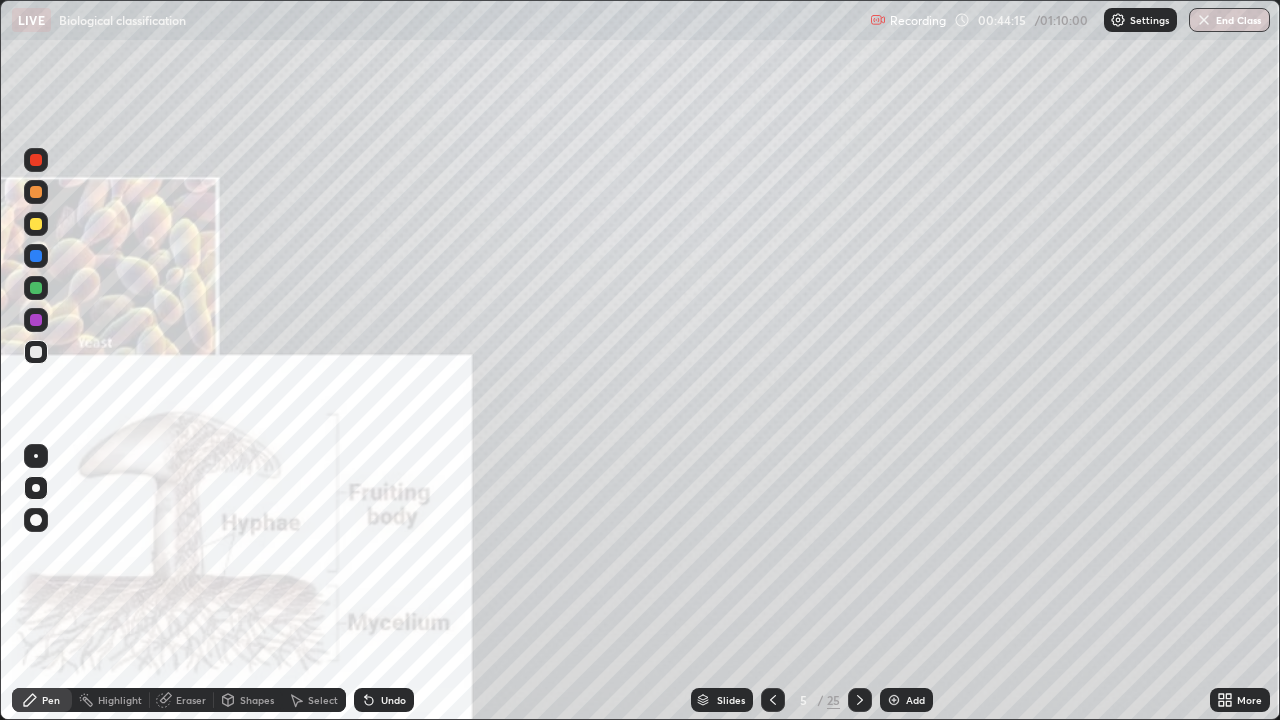 click at bounding box center (36, 352) 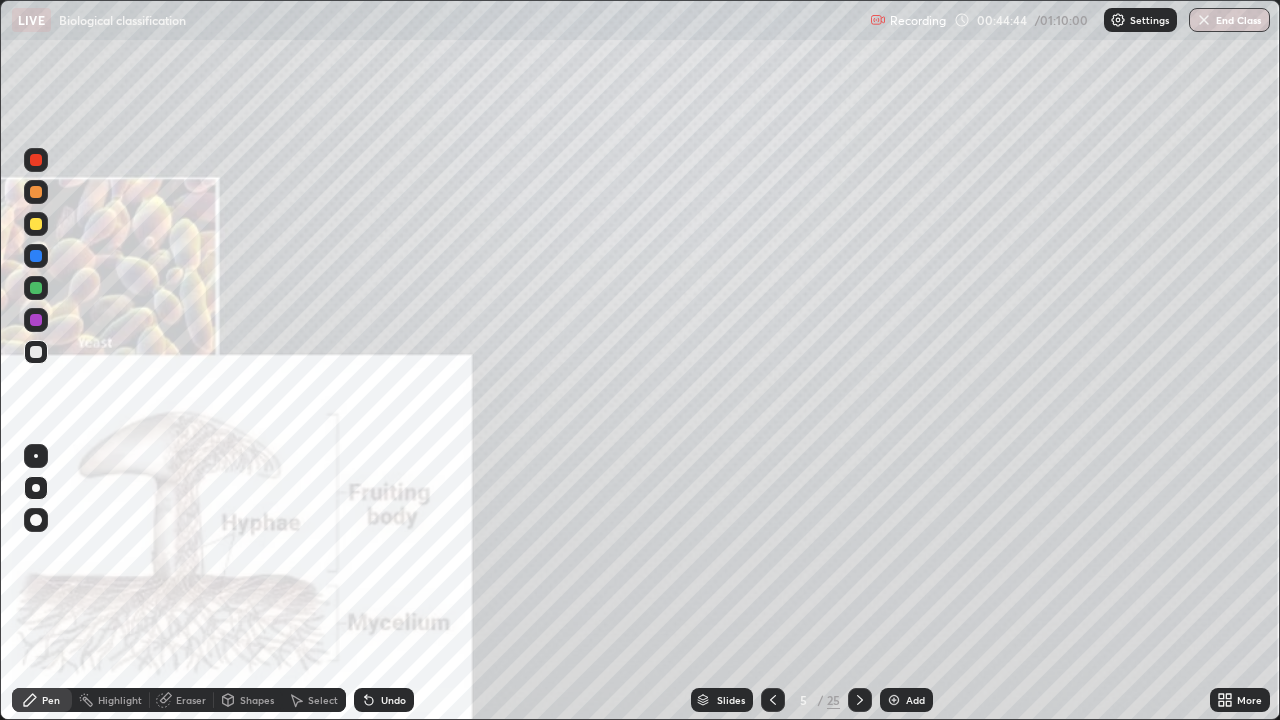 click at bounding box center [36, 160] 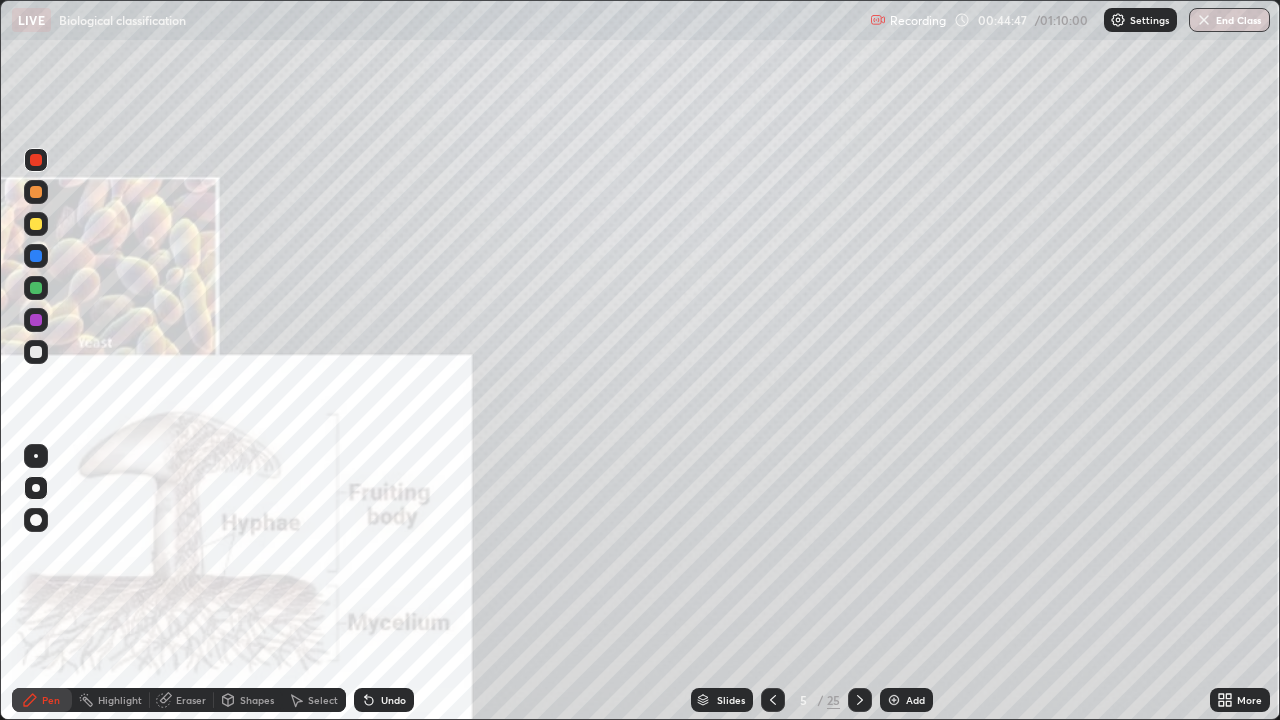 click on "Eraser" at bounding box center [182, 700] 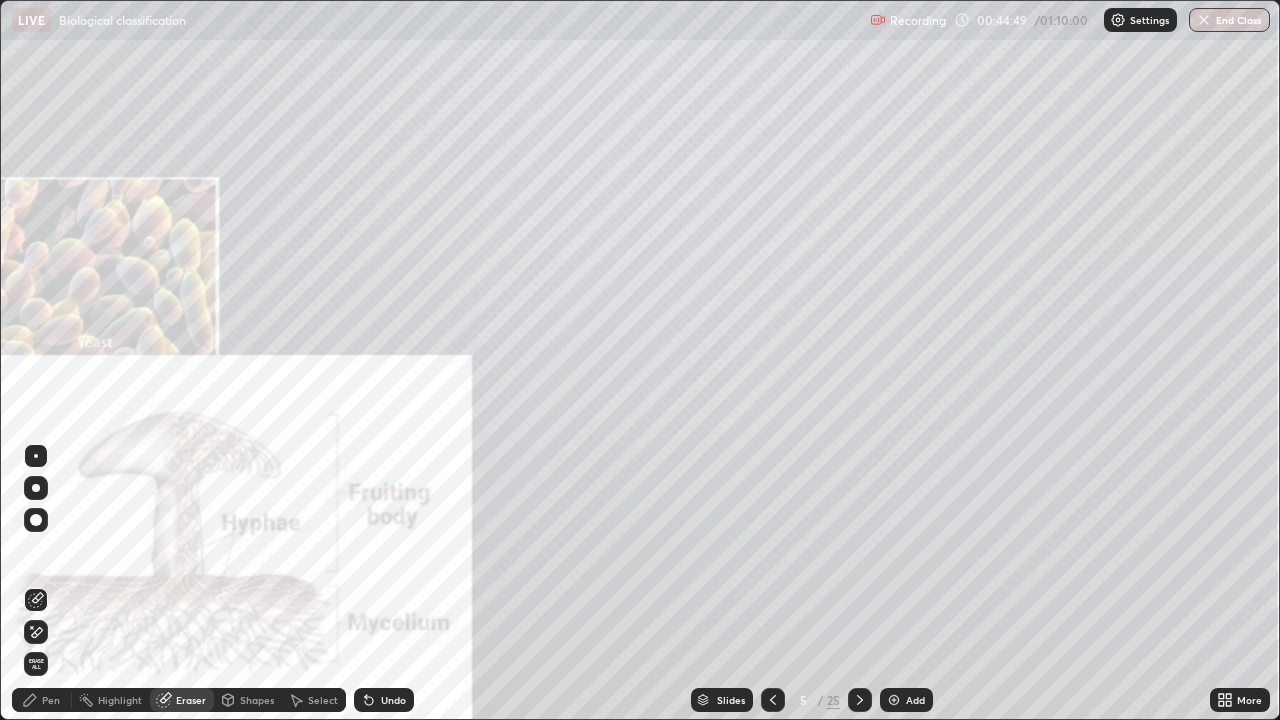 click on "Pen" at bounding box center [51, 700] 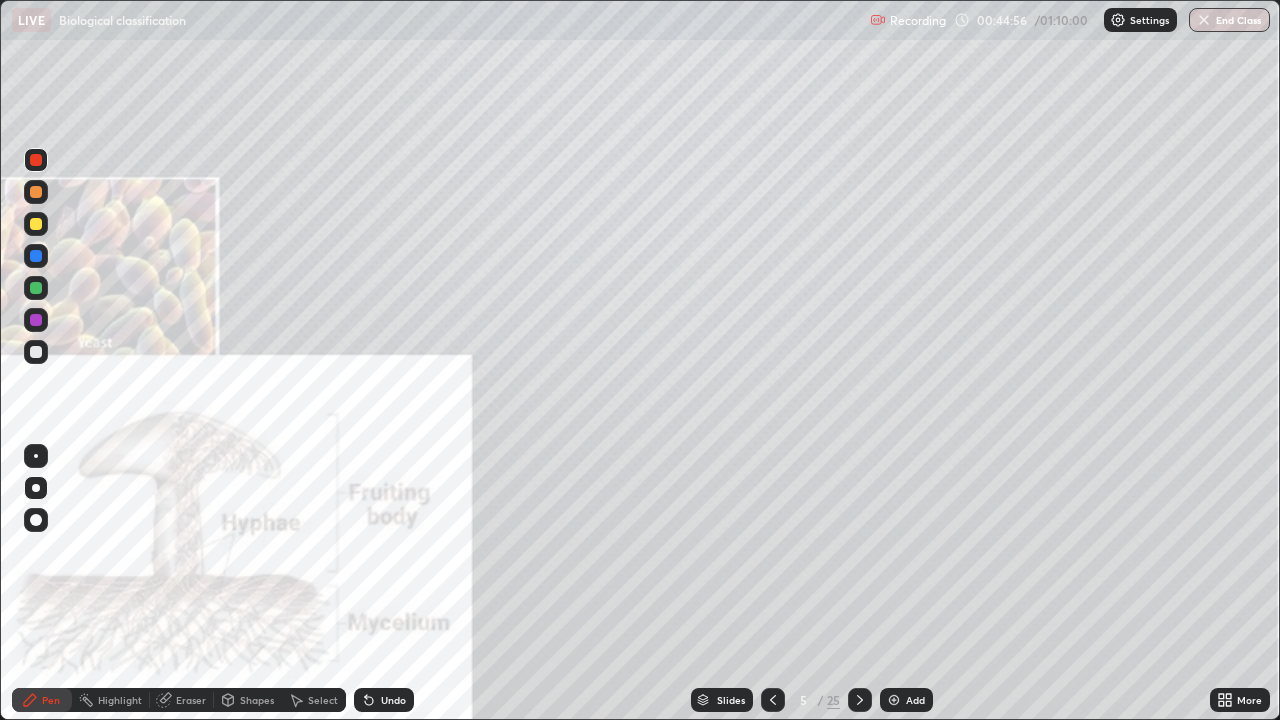 click at bounding box center (36, 352) 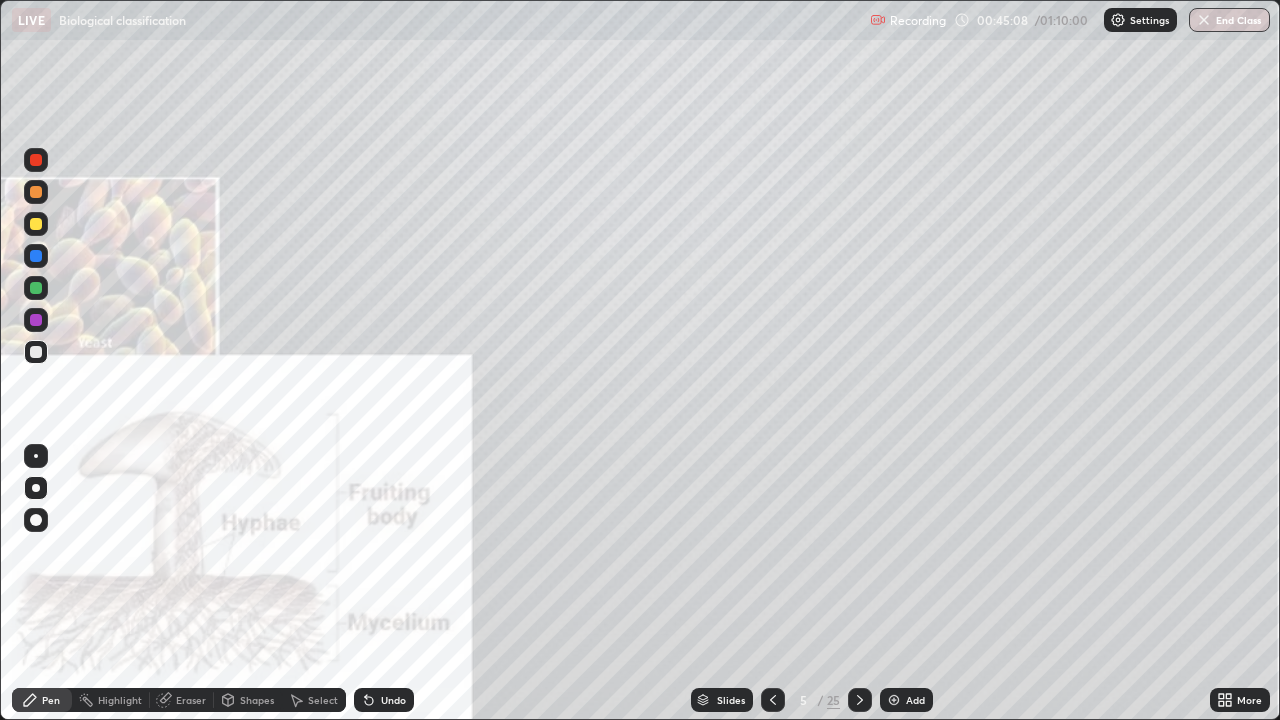 click at bounding box center [36, 224] 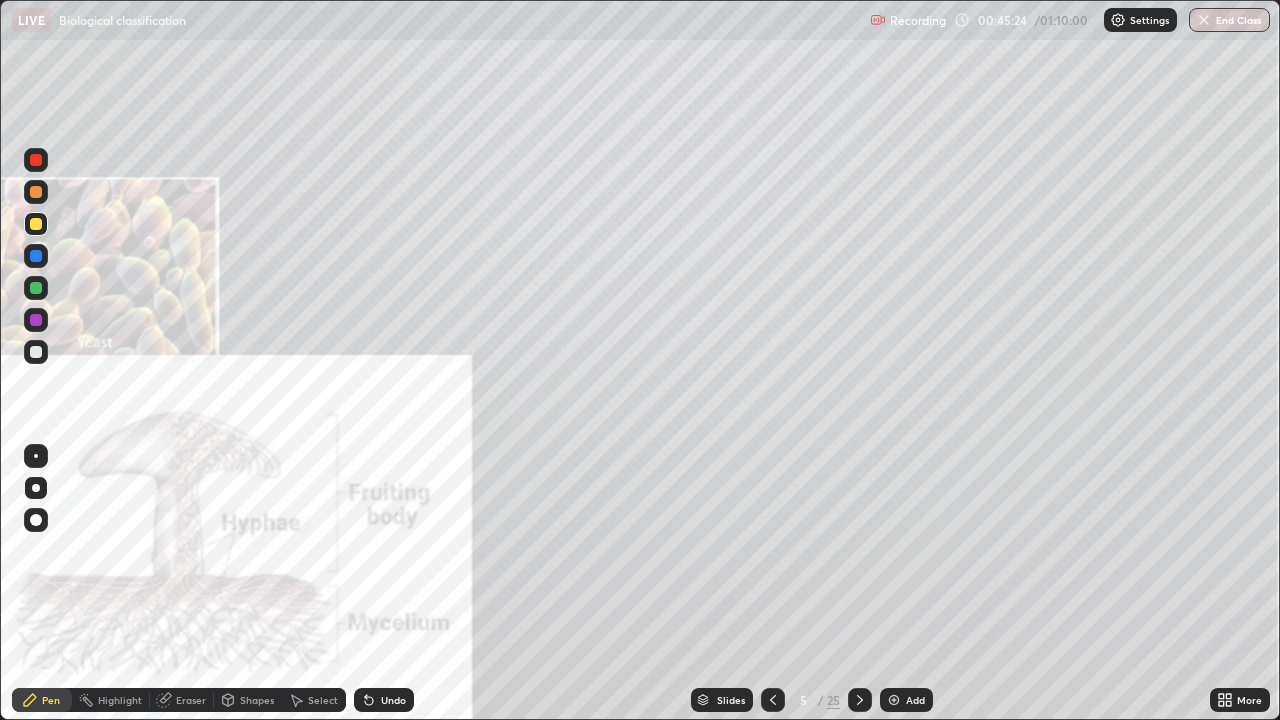 click at bounding box center [36, 224] 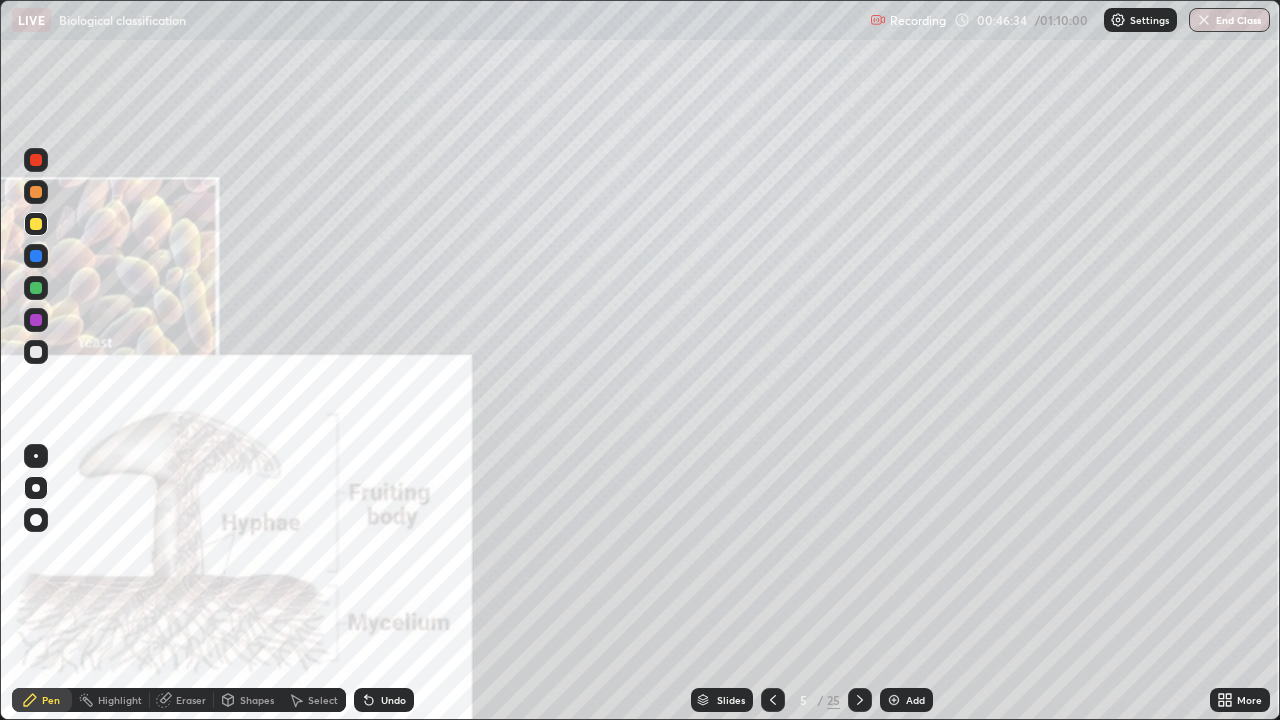 click 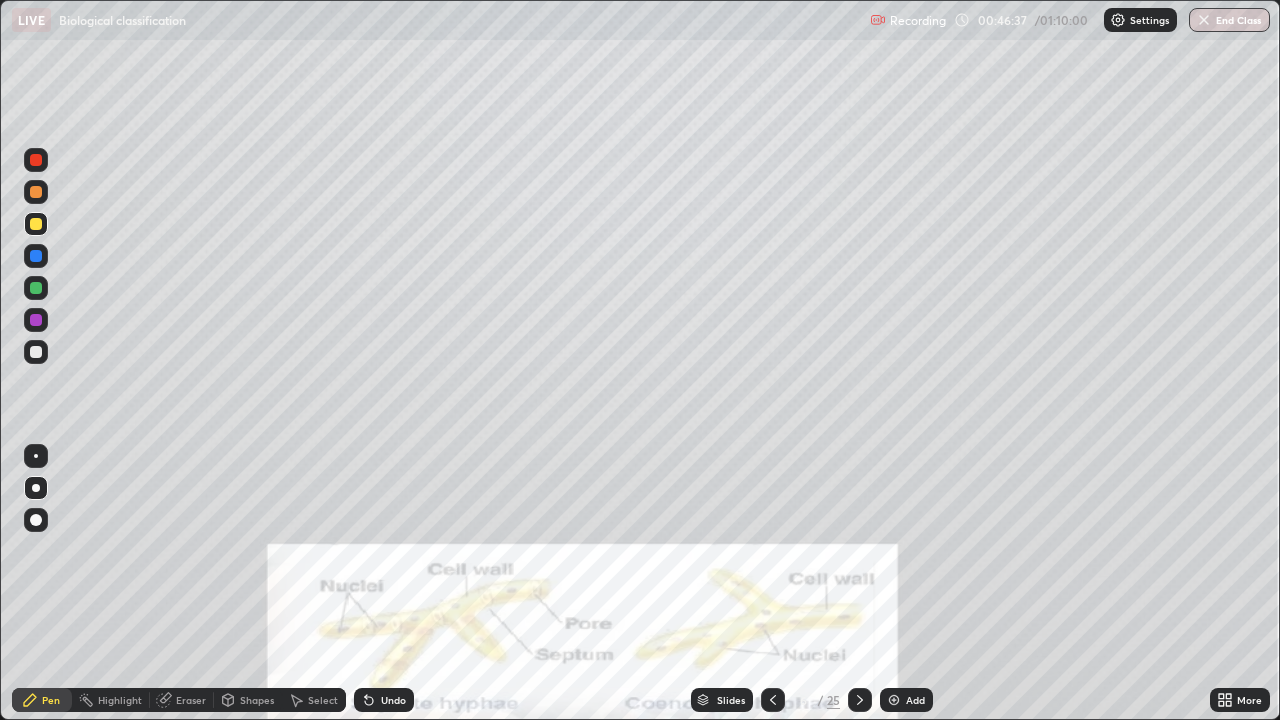 click at bounding box center [36, 160] 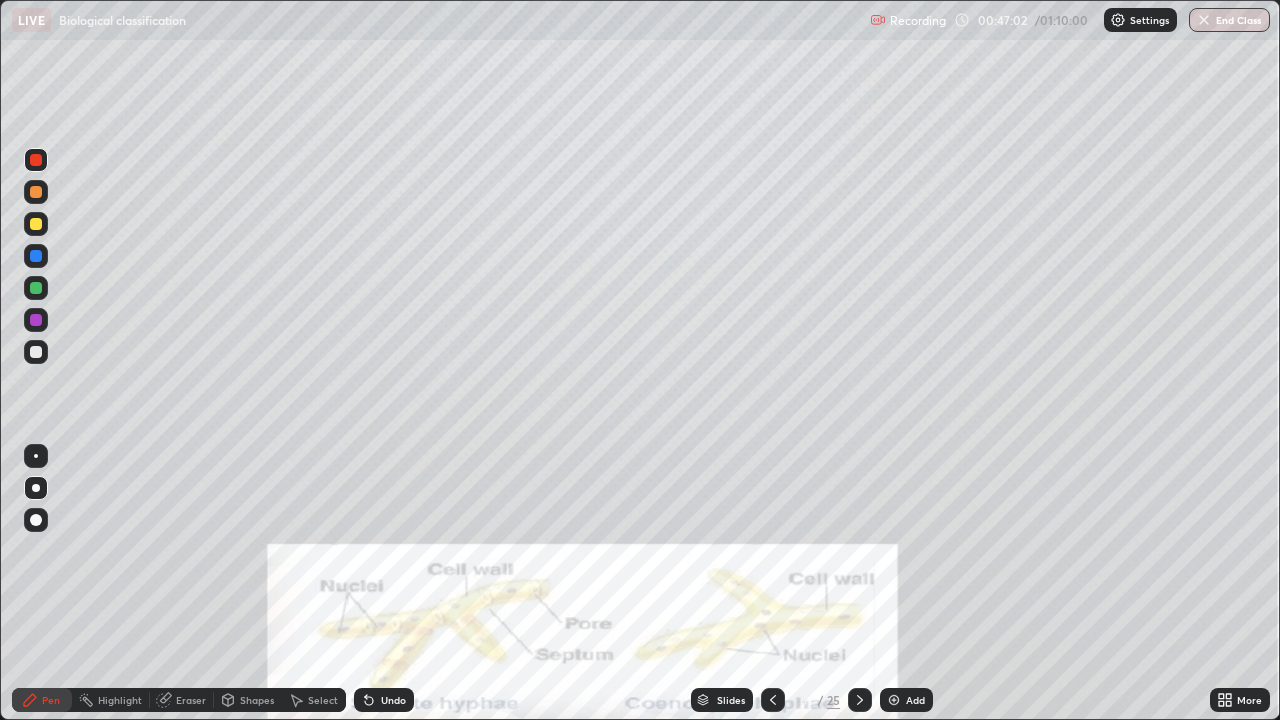 click at bounding box center (36, 352) 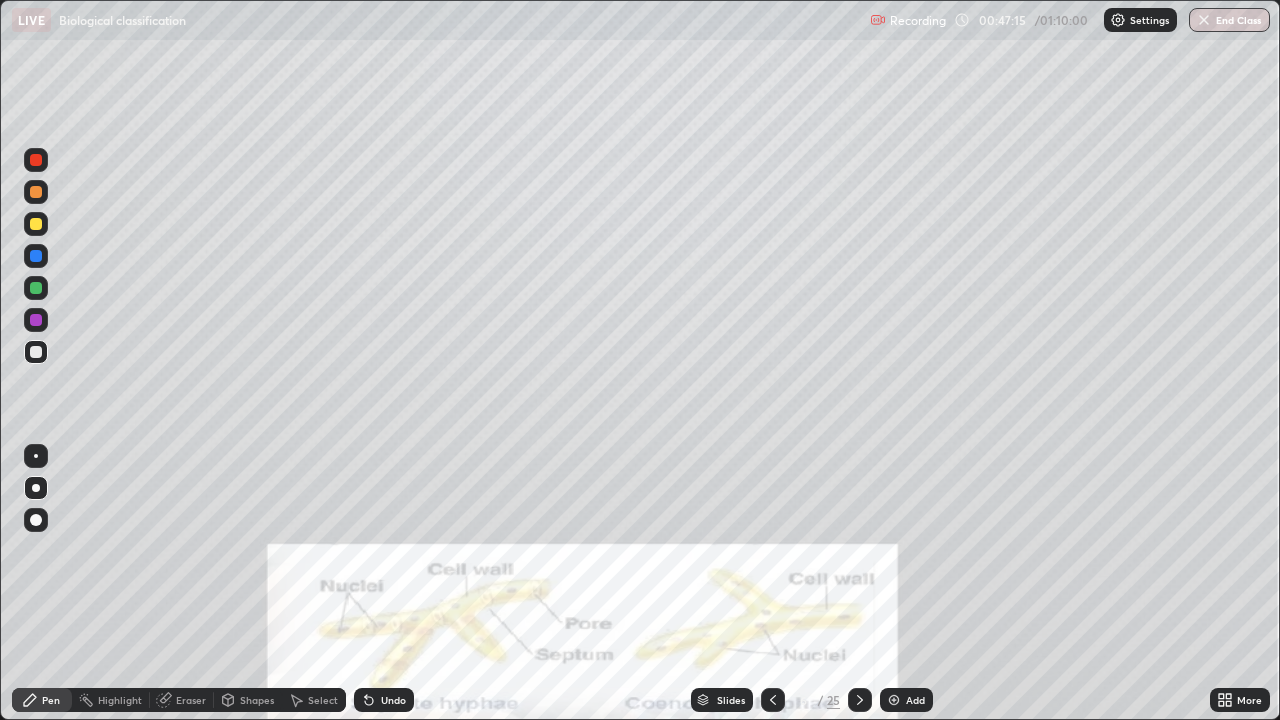 click on "Eraser" at bounding box center [191, 700] 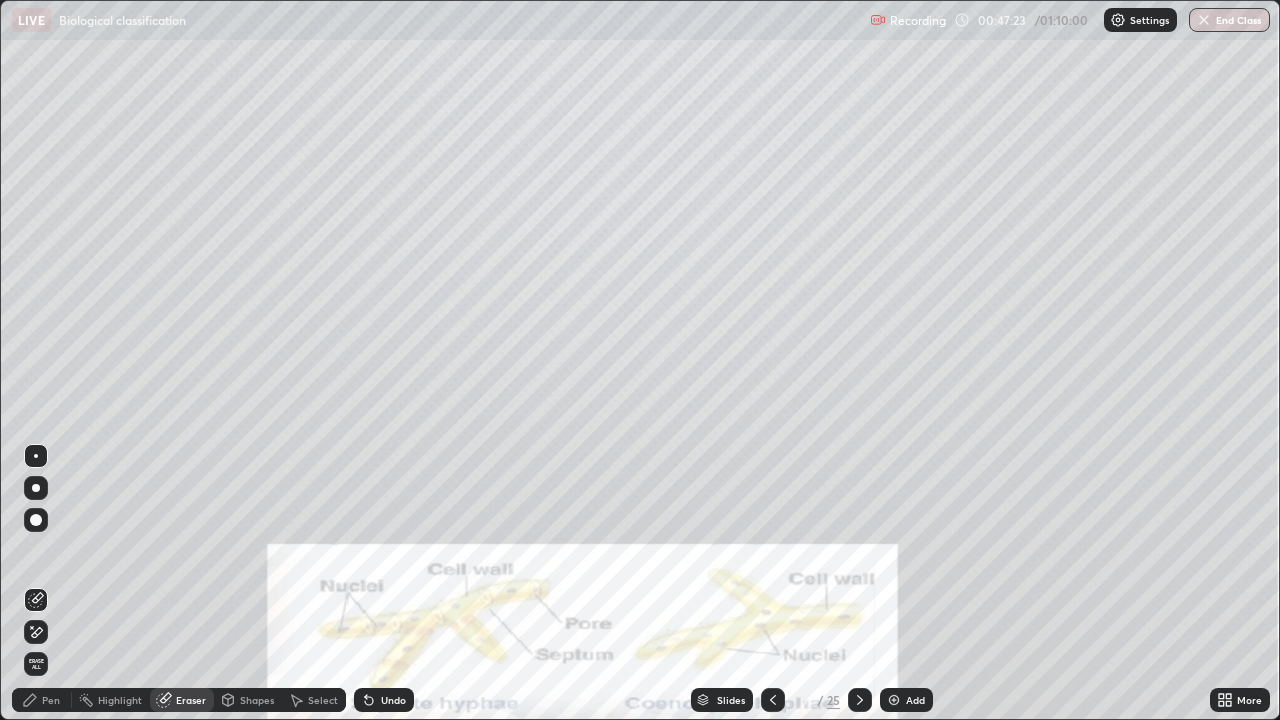 click on "Pen" at bounding box center [51, 700] 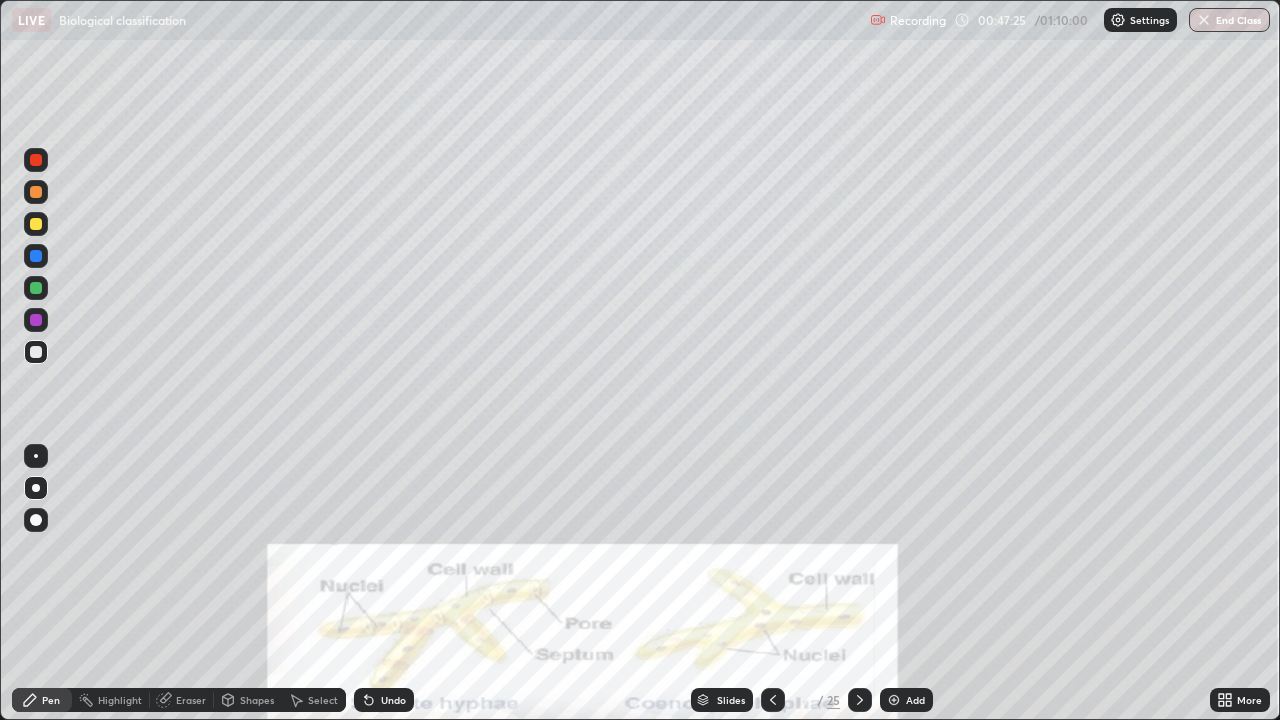 click at bounding box center (36, 160) 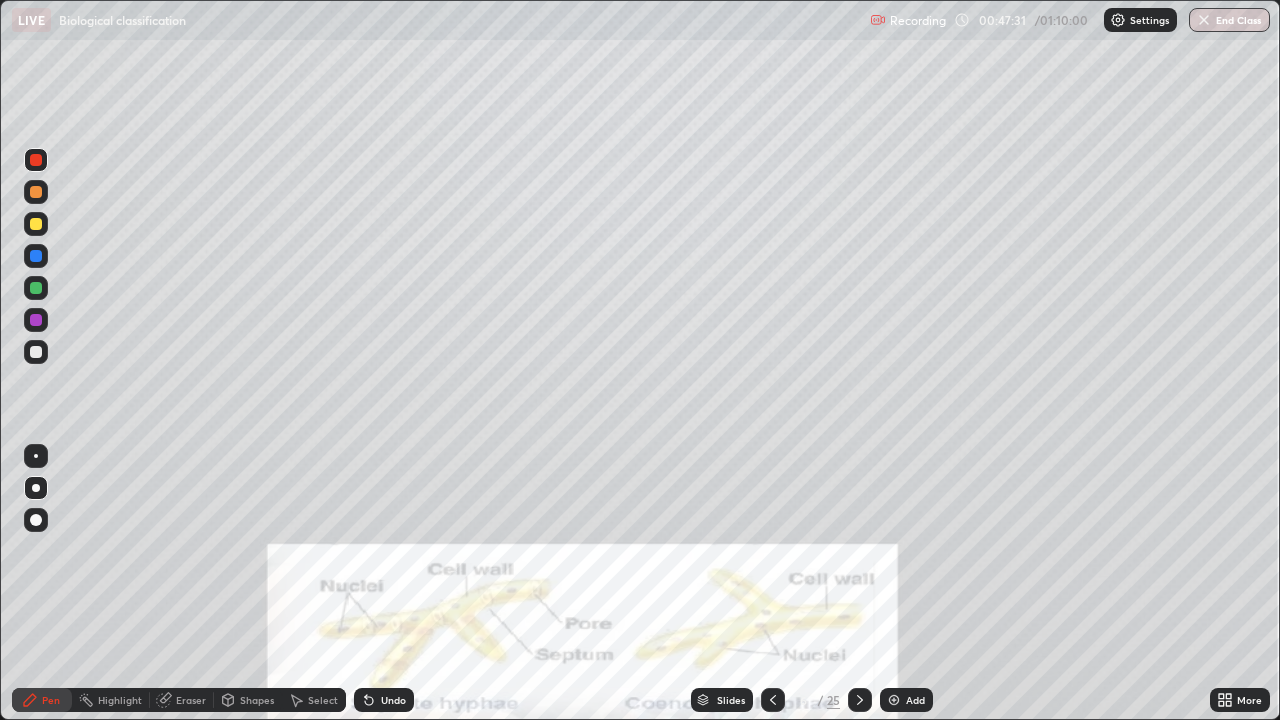 click at bounding box center (36, 352) 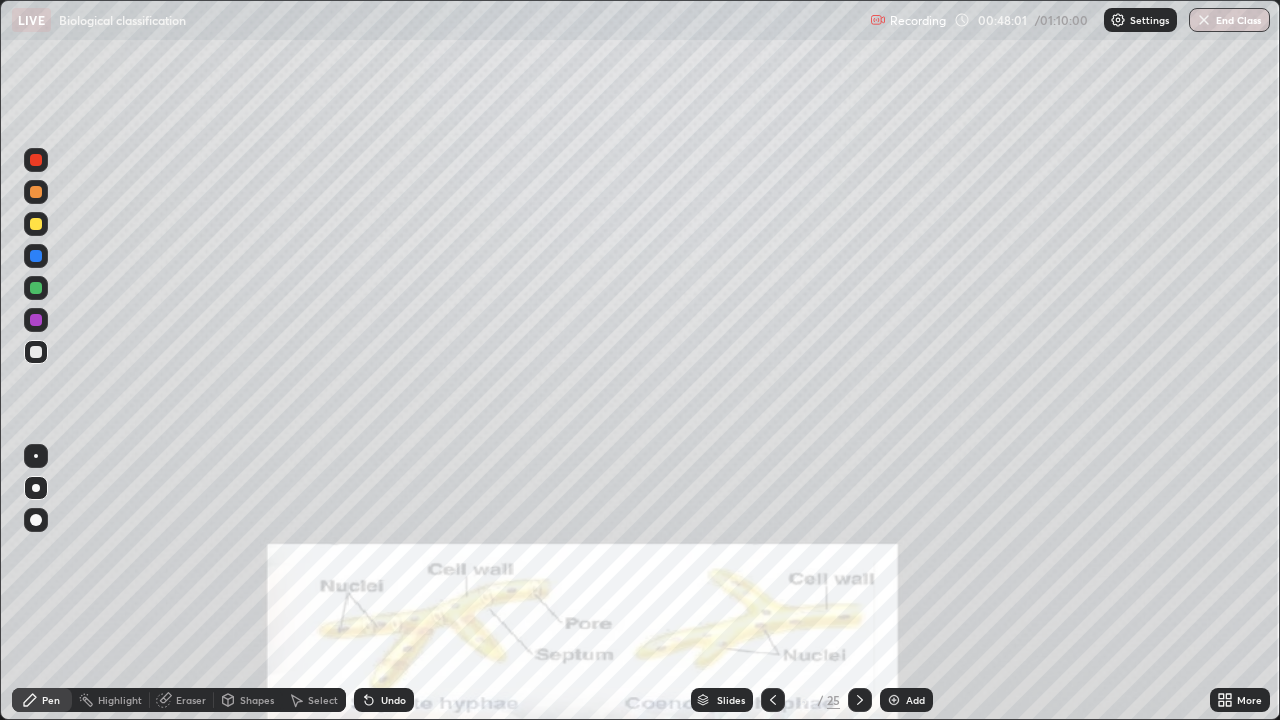 click at bounding box center [36, 288] 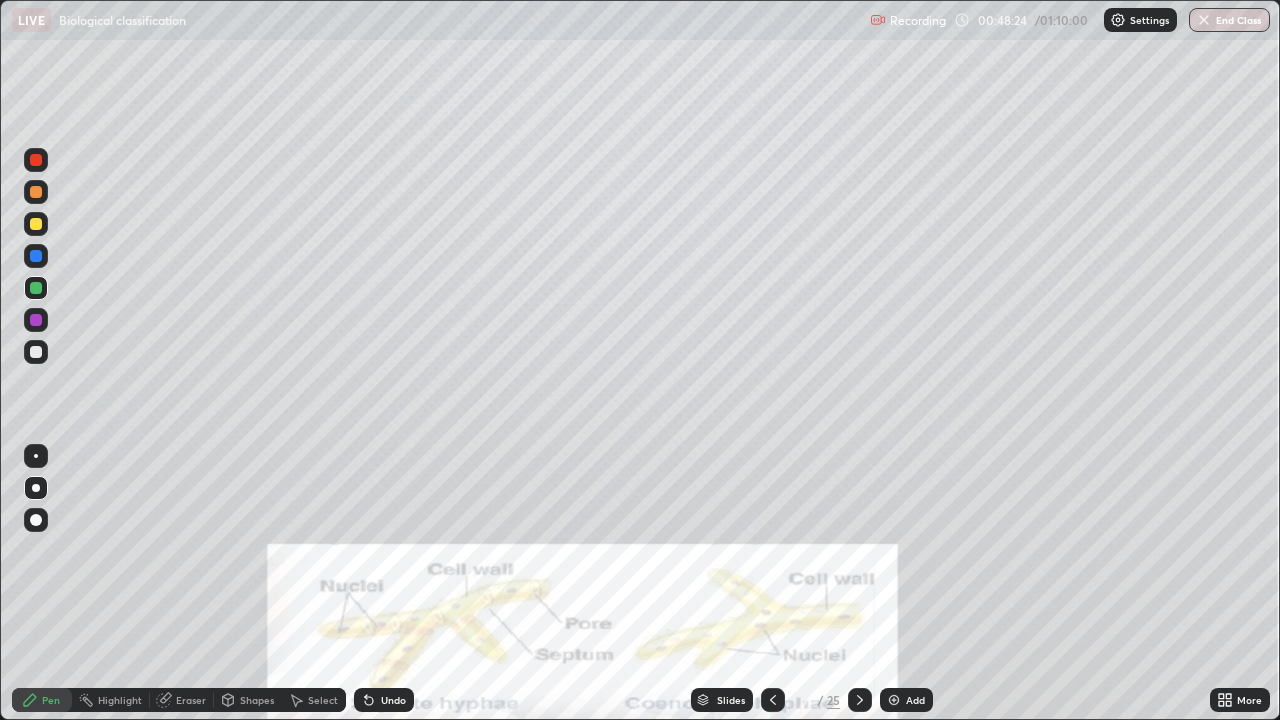 click at bounding box center (36, 352) 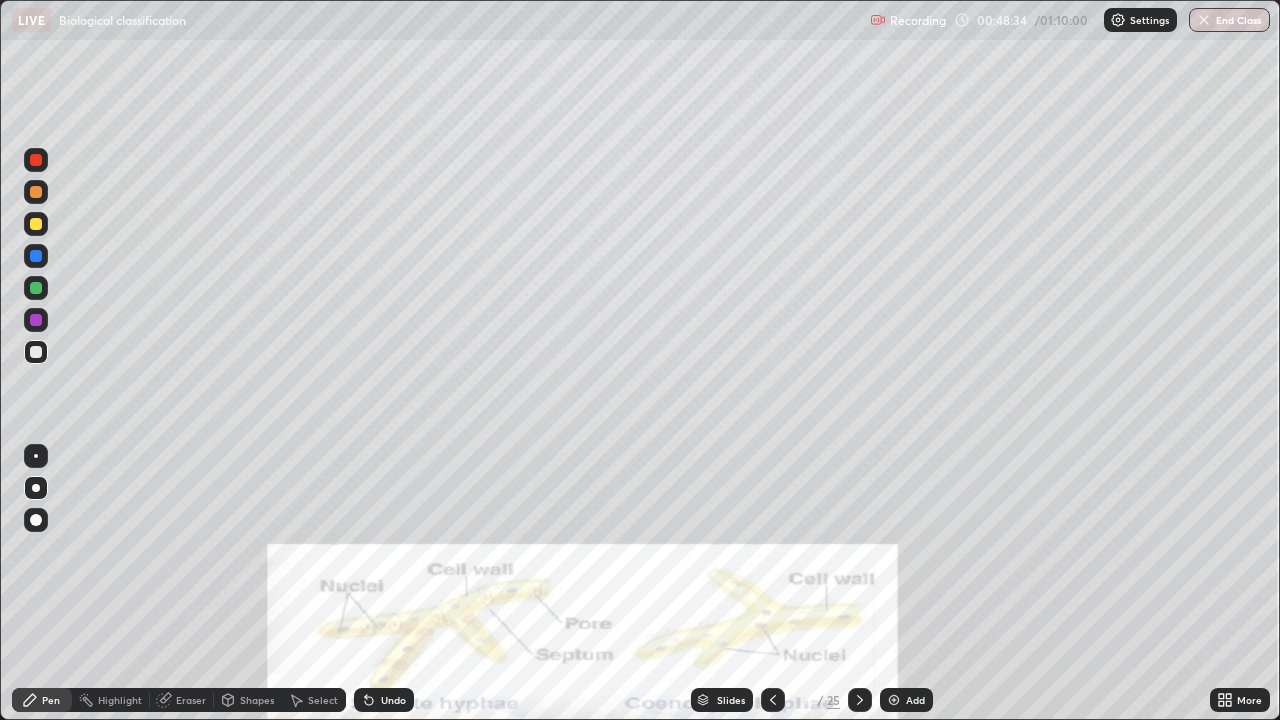 click at bounding box center (36, 224) 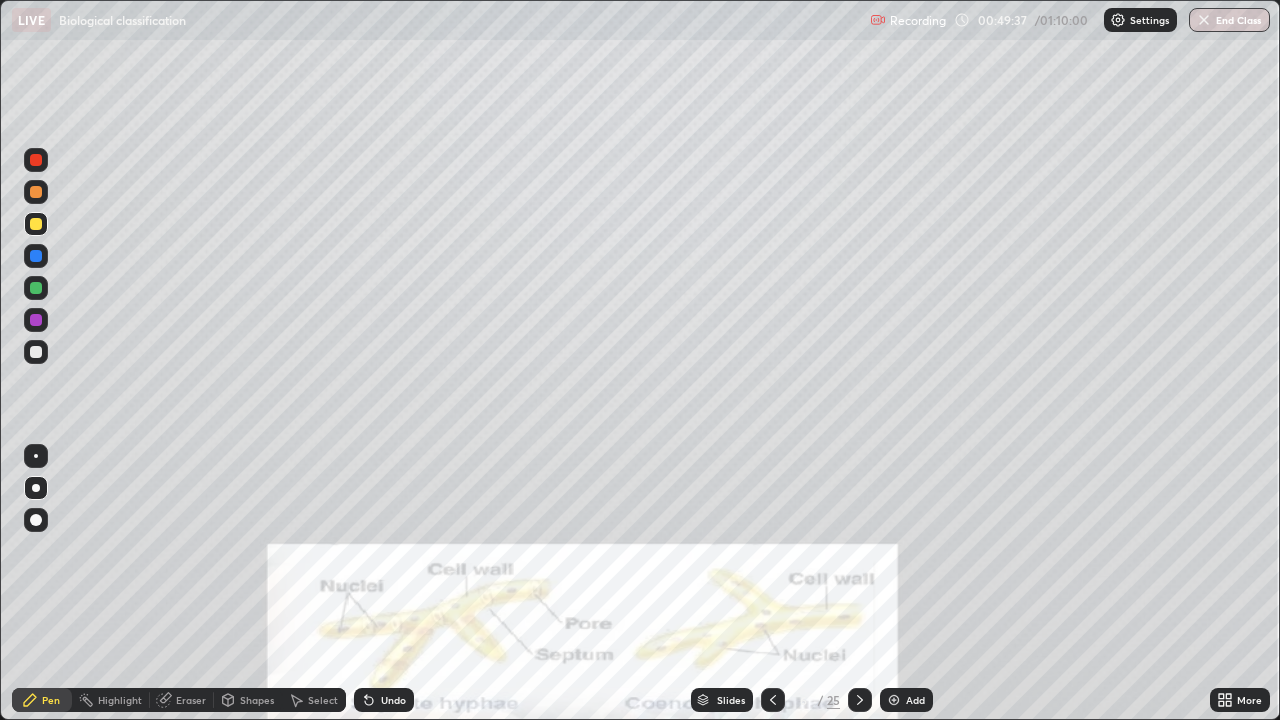click at bounding box center (36, 352) 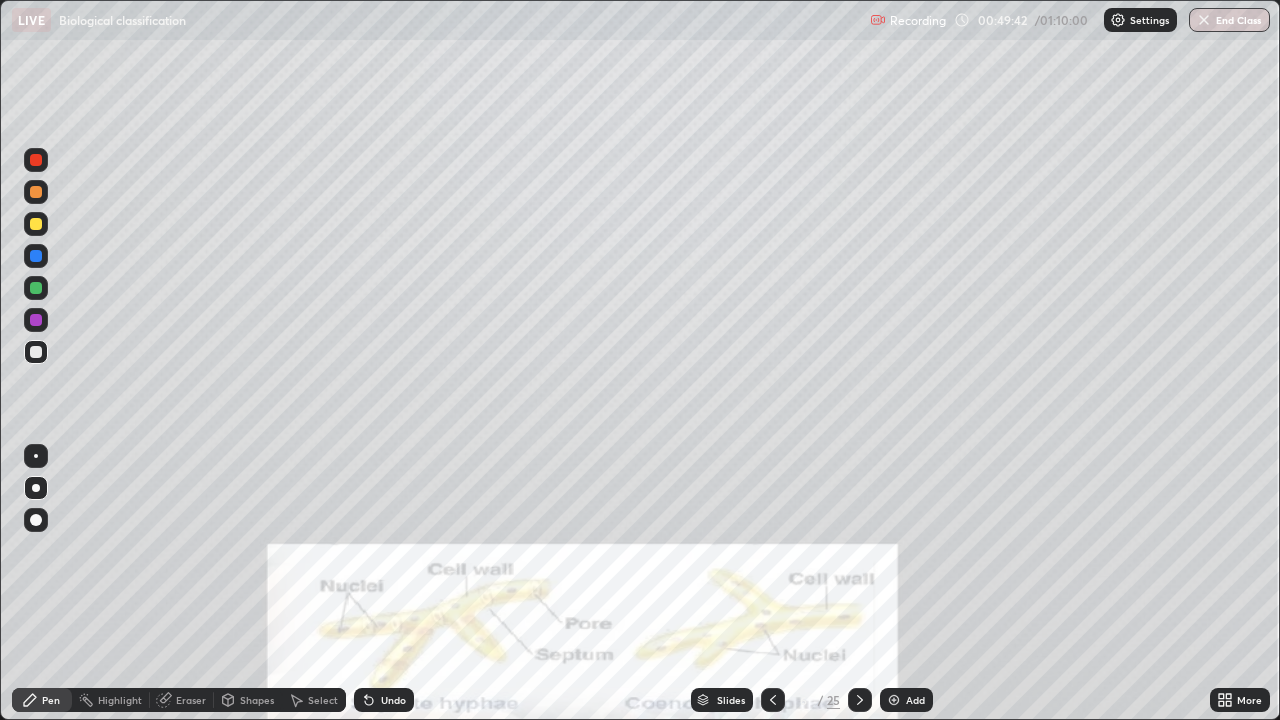 click on "Eraser" at bounding box center [191, 700] 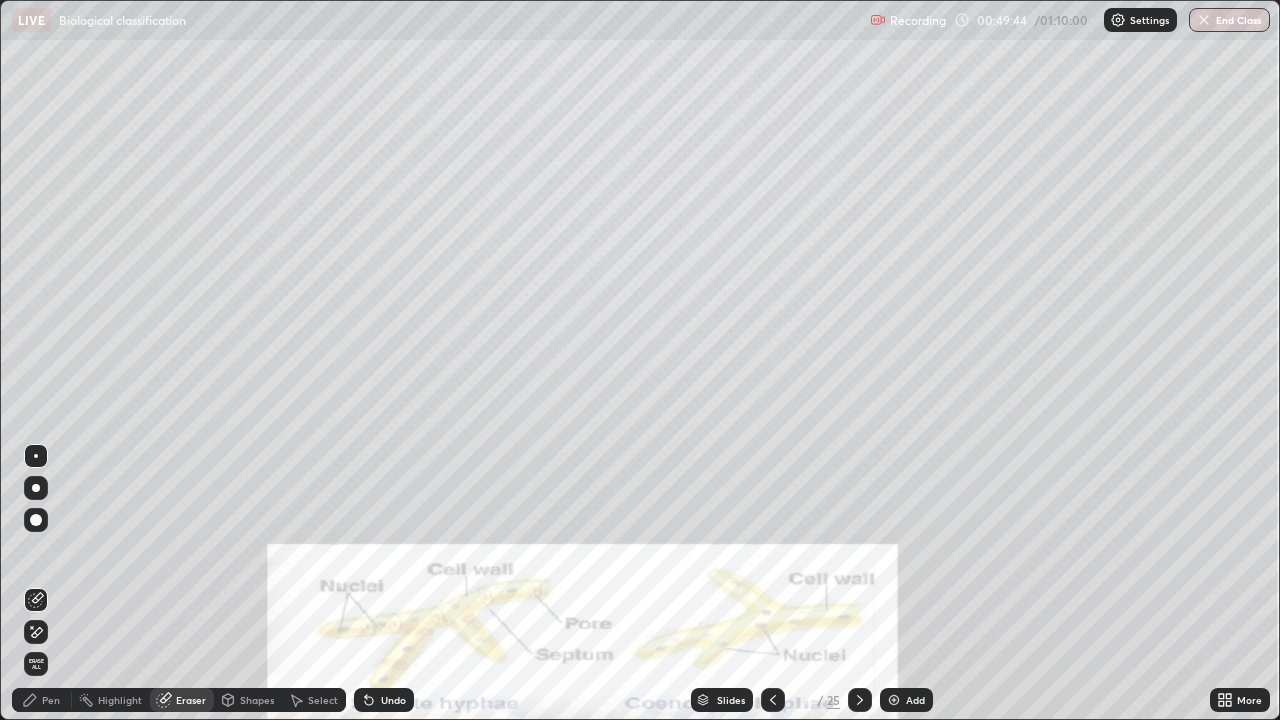 click on "Pen" at bounding box center (51, 700) 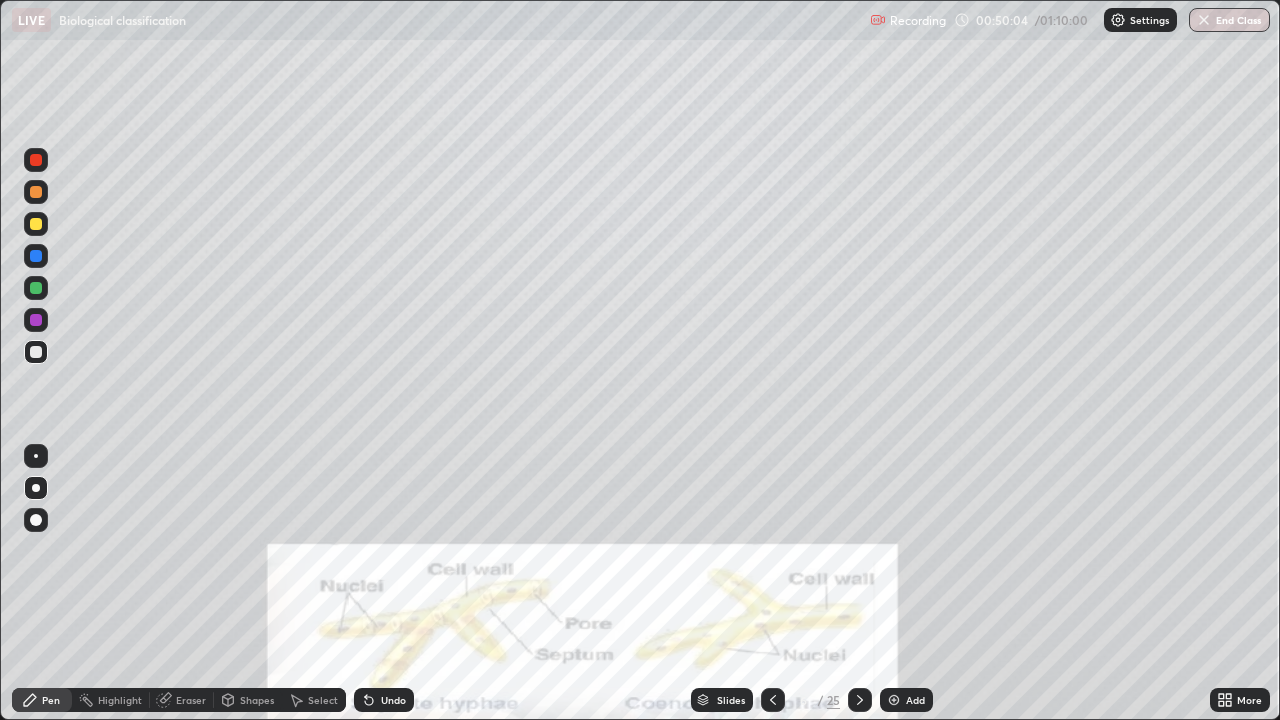 click on "Eraser" at bounding box center [191, 700] 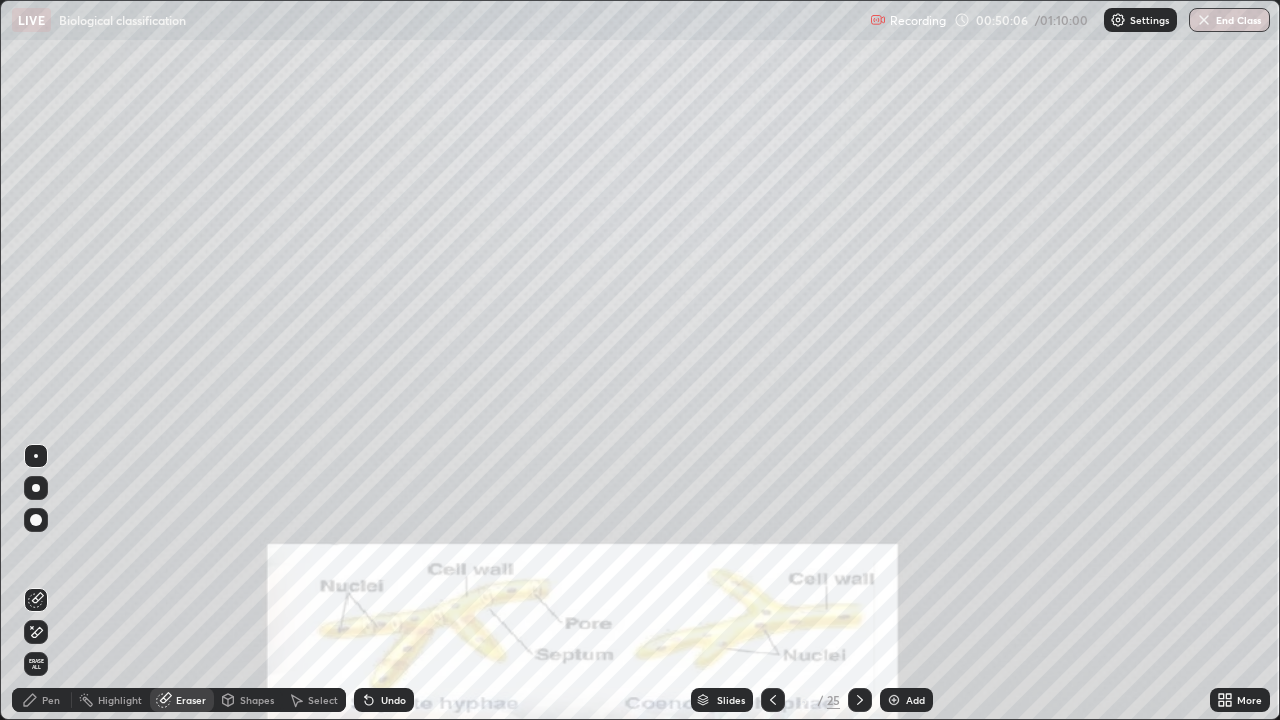 click on "Pen" at bounding box center [51, 700] 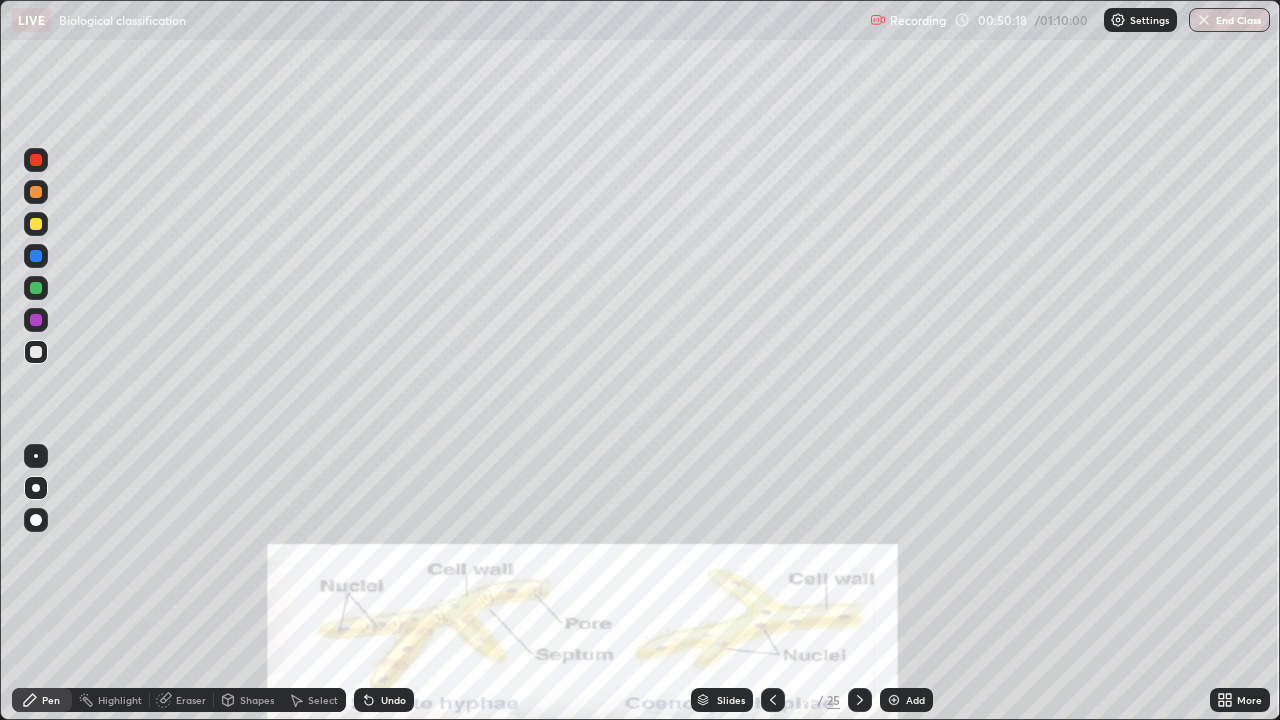 click at bounding box center (36, 320) 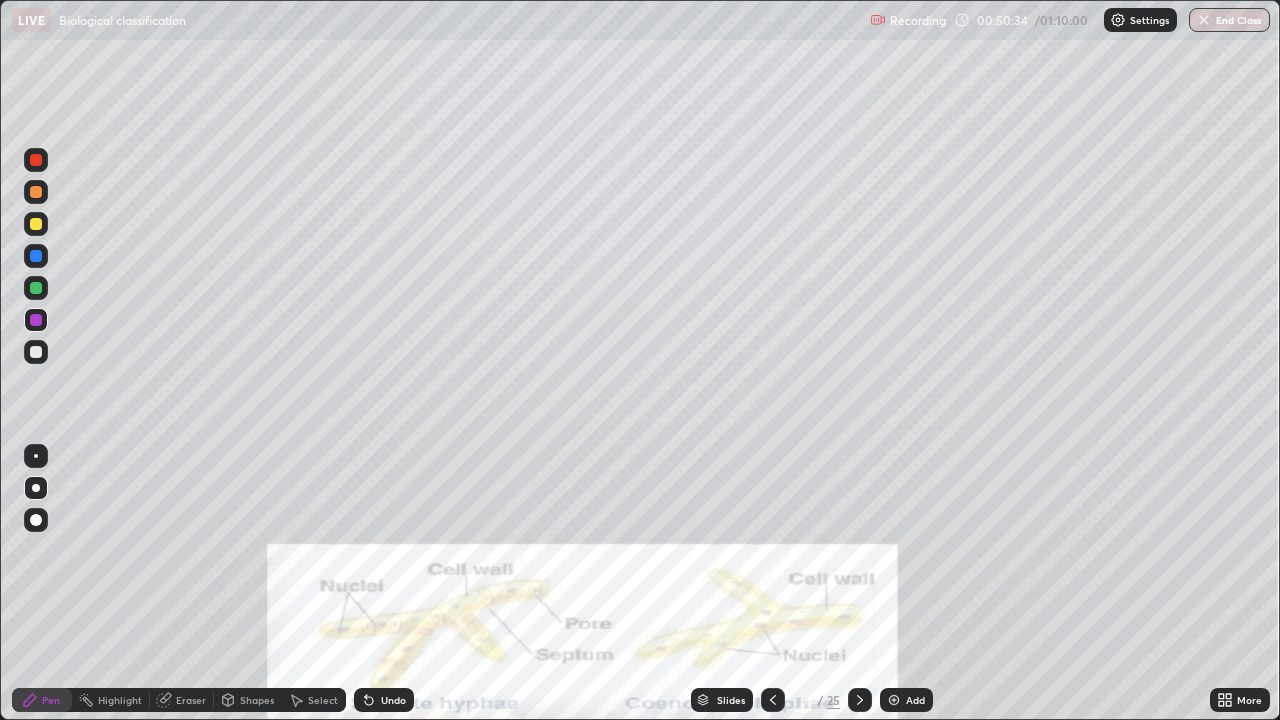 click at bounding box center [36, 352] 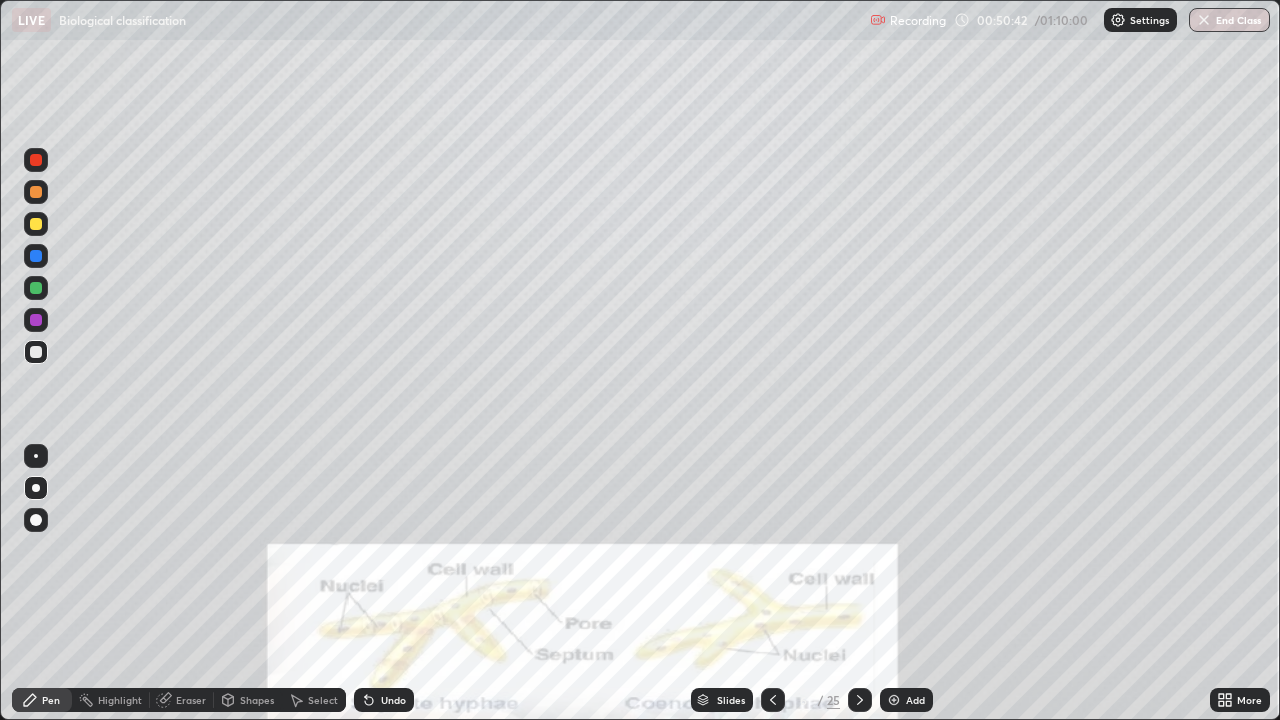 click on "Eraser" at bounding box center [182, 700] 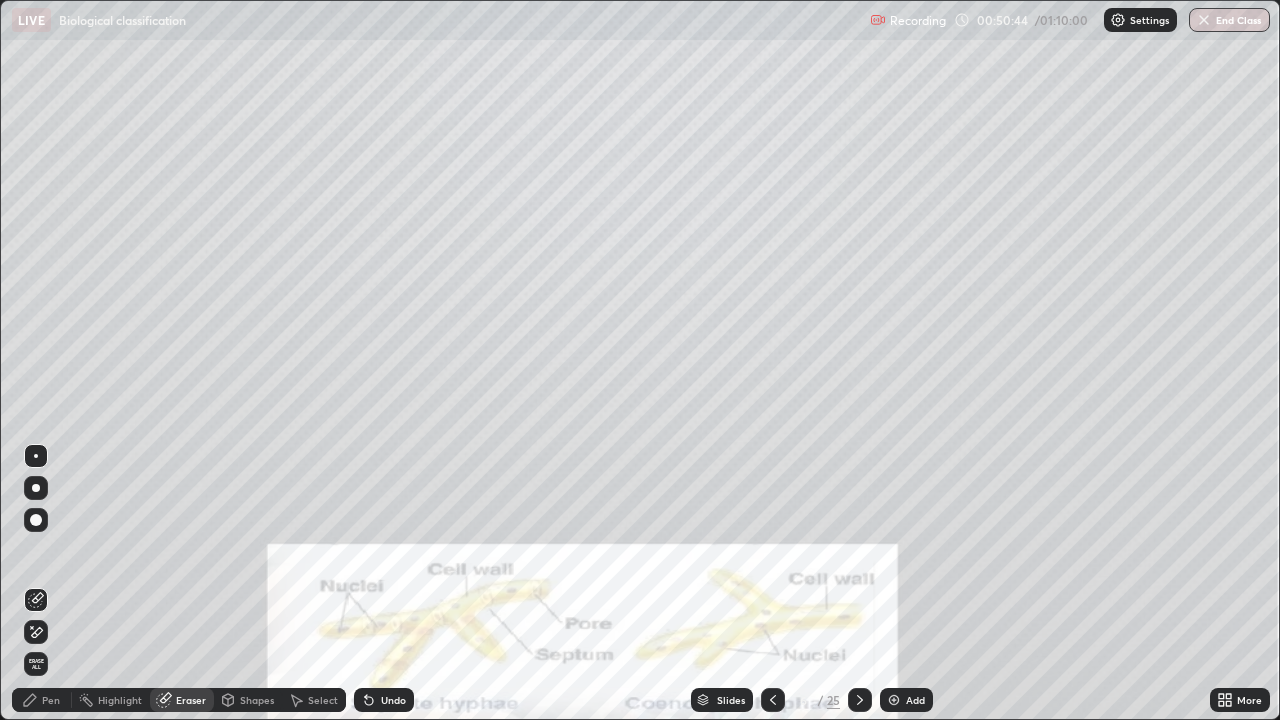 click on "Pen" at bounding box center [42, 700] 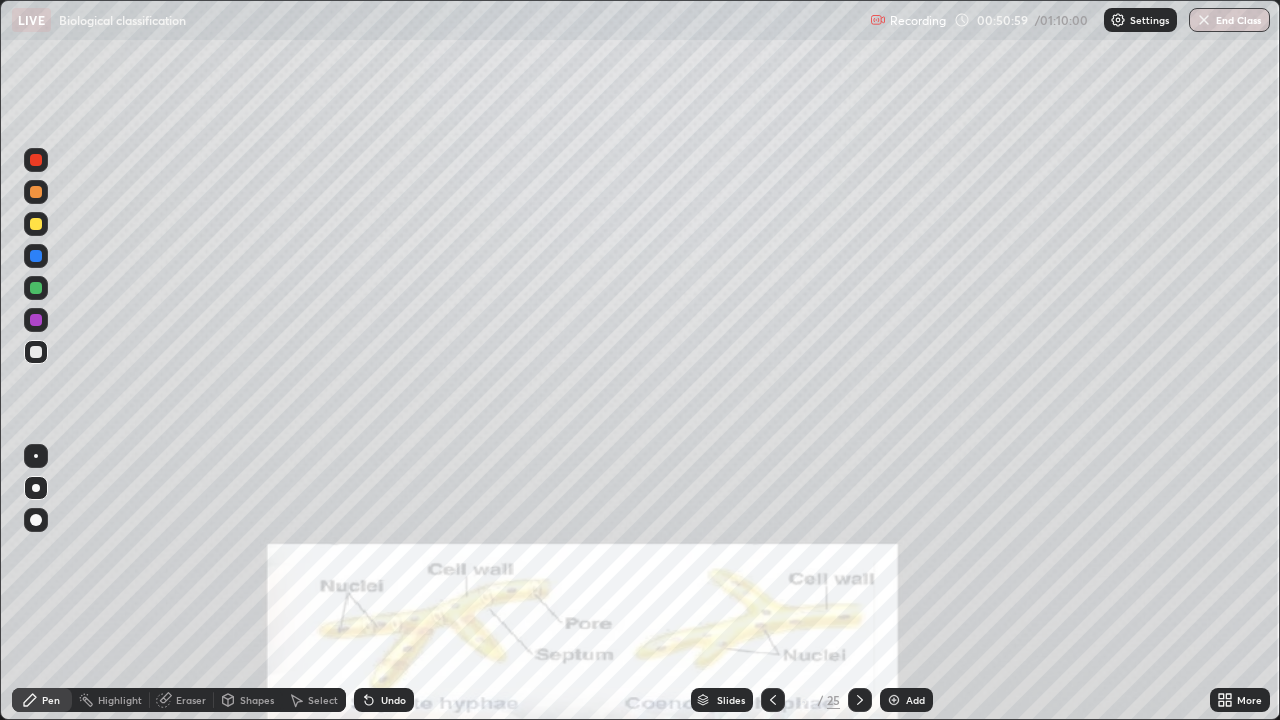 click on "Eraser" at bounding box center (191, 700) 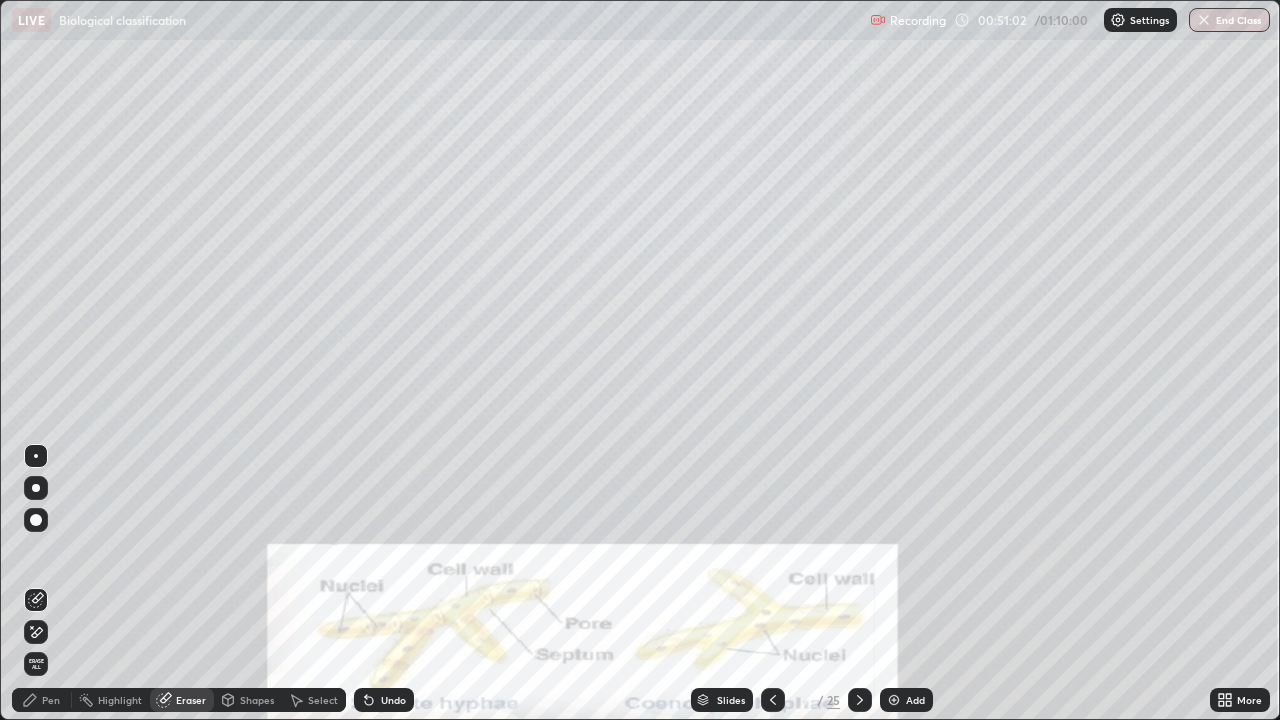 click on "Pen" at bounding box center (51, 700) 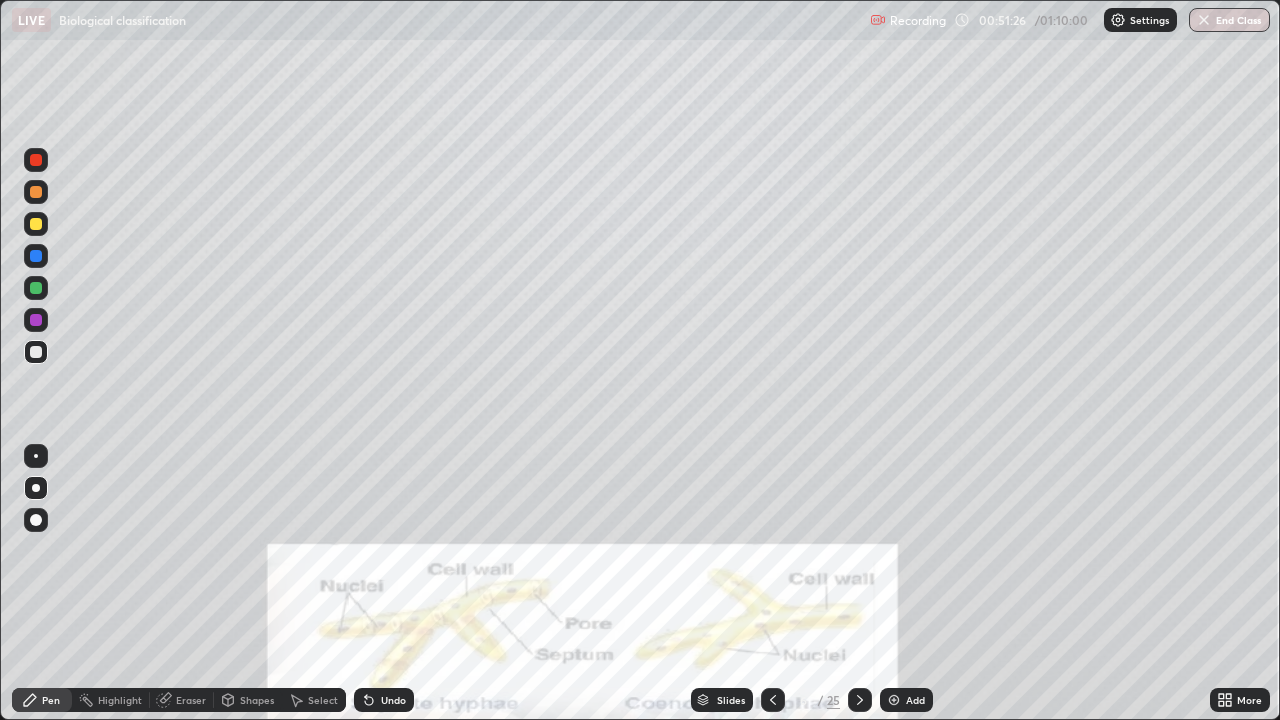 click at bounding box center [36, 224] 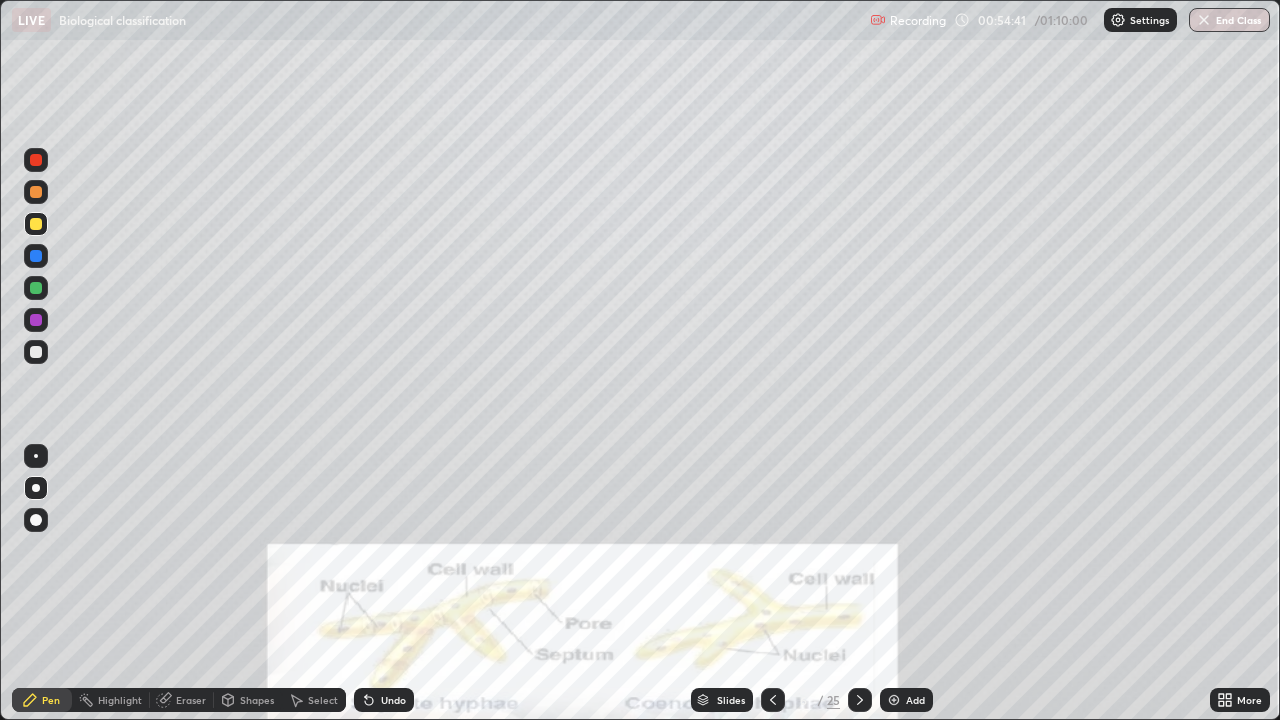 click at bounding box center (36, 256) 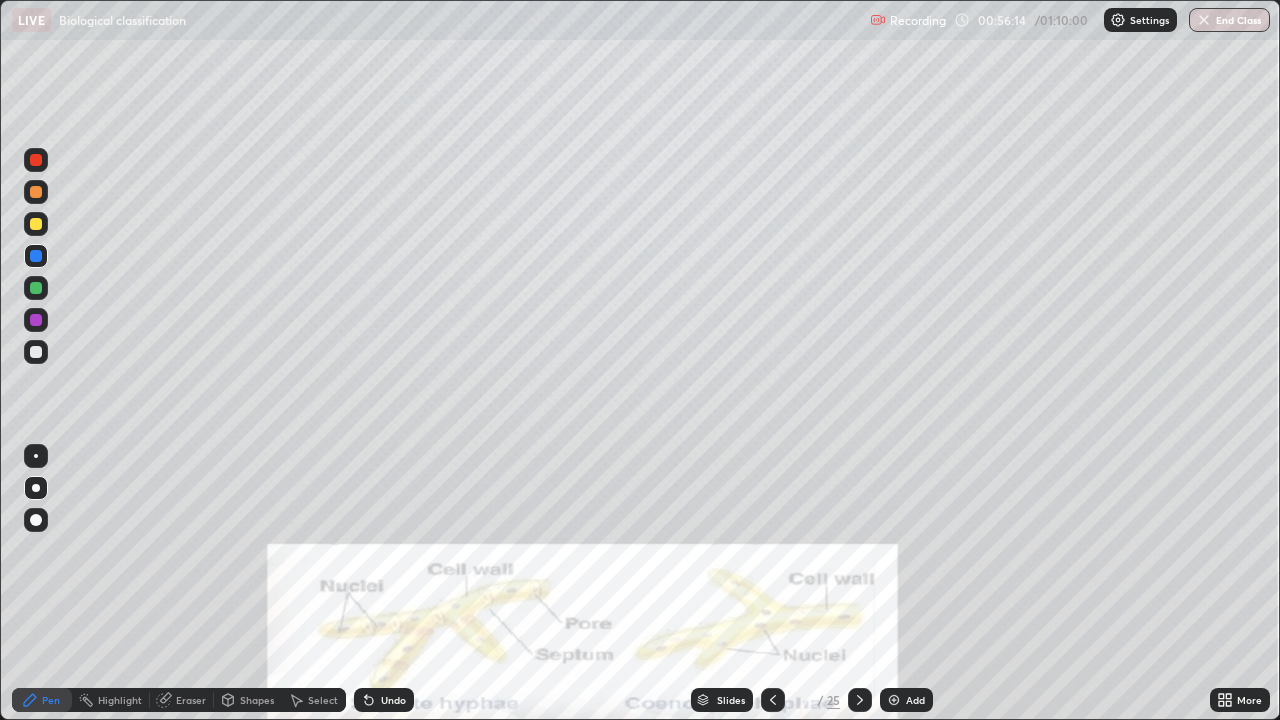 click 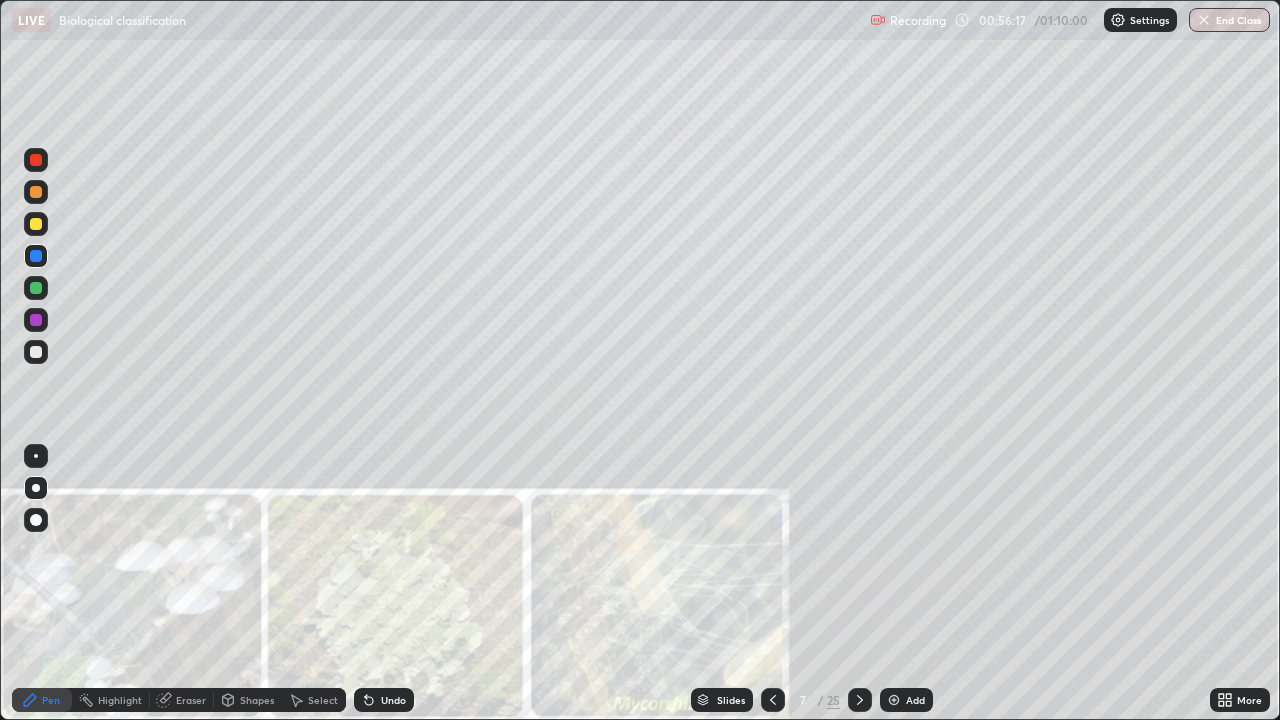 click at bounding box center (36, 160) 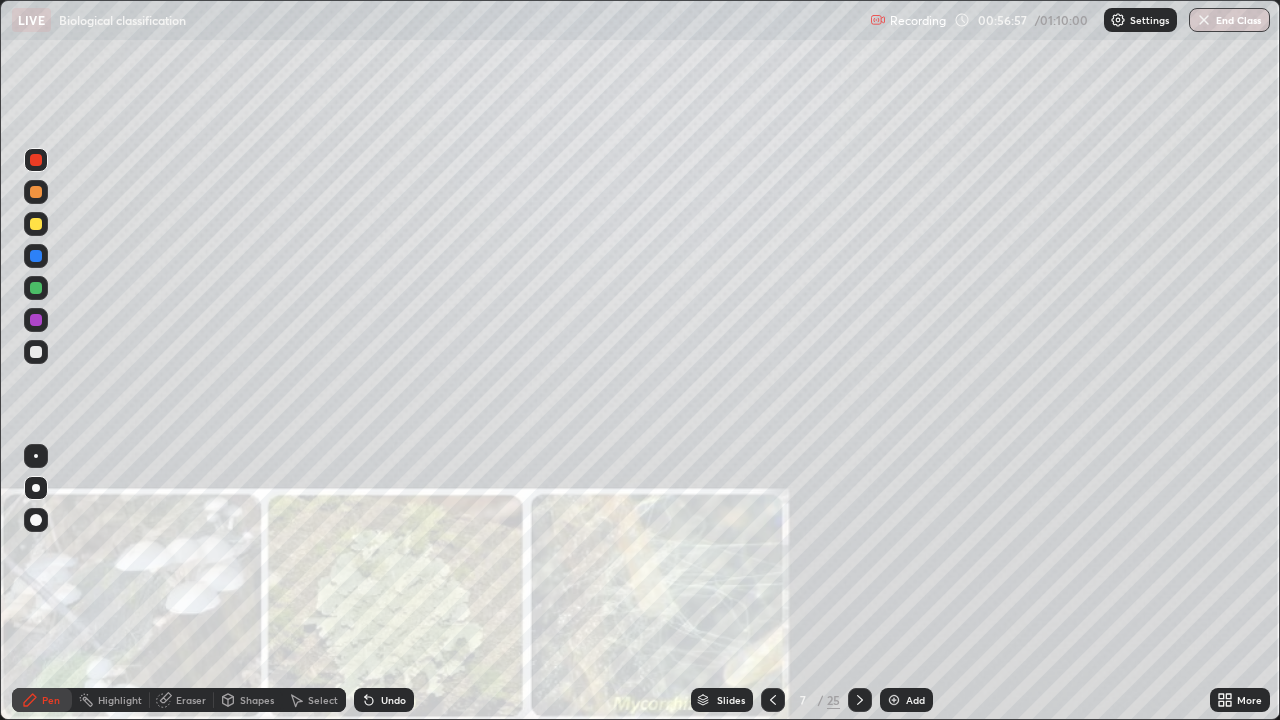 click at bounding box center [36, 352] 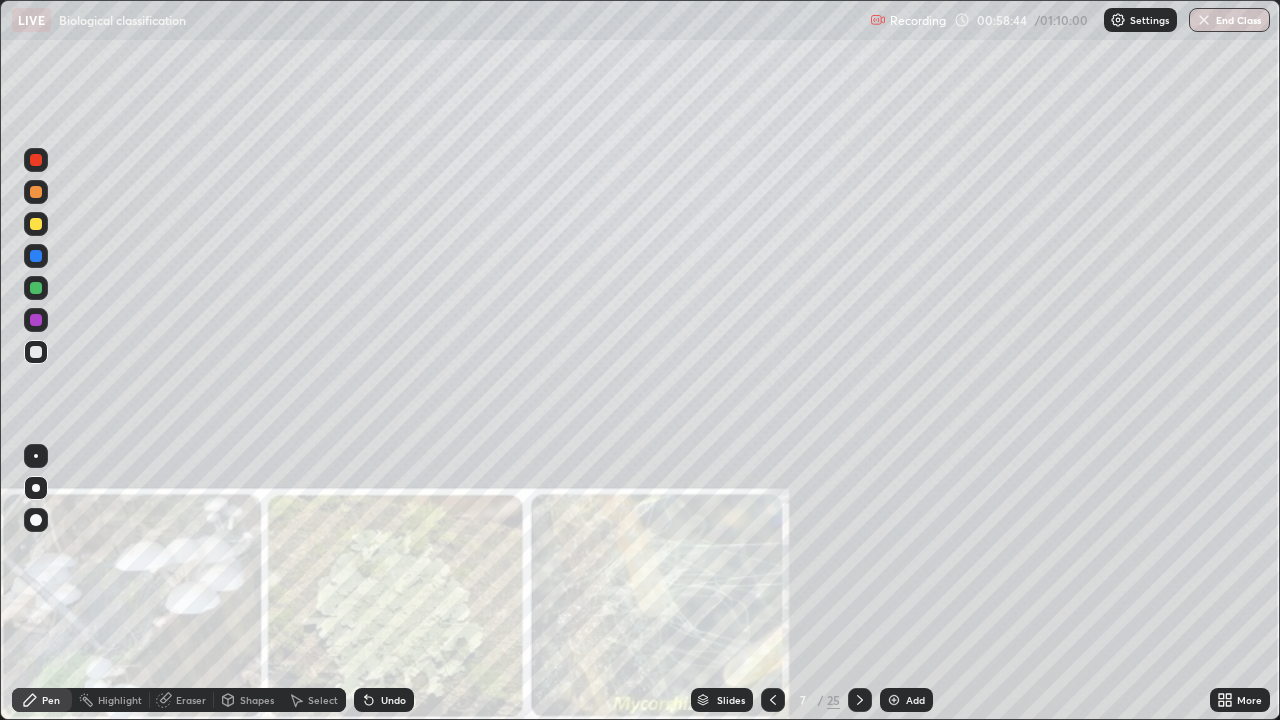 click at bounding box center [36, 224] 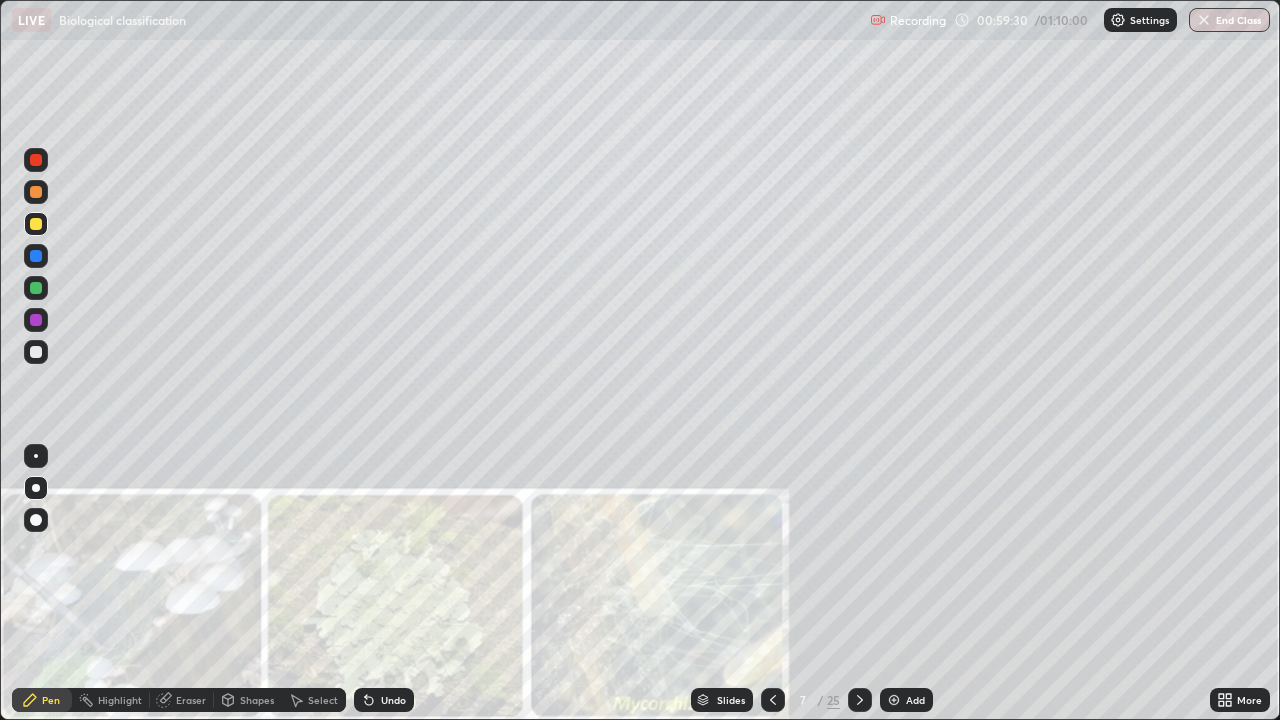 click at bounding box center (36, 352) 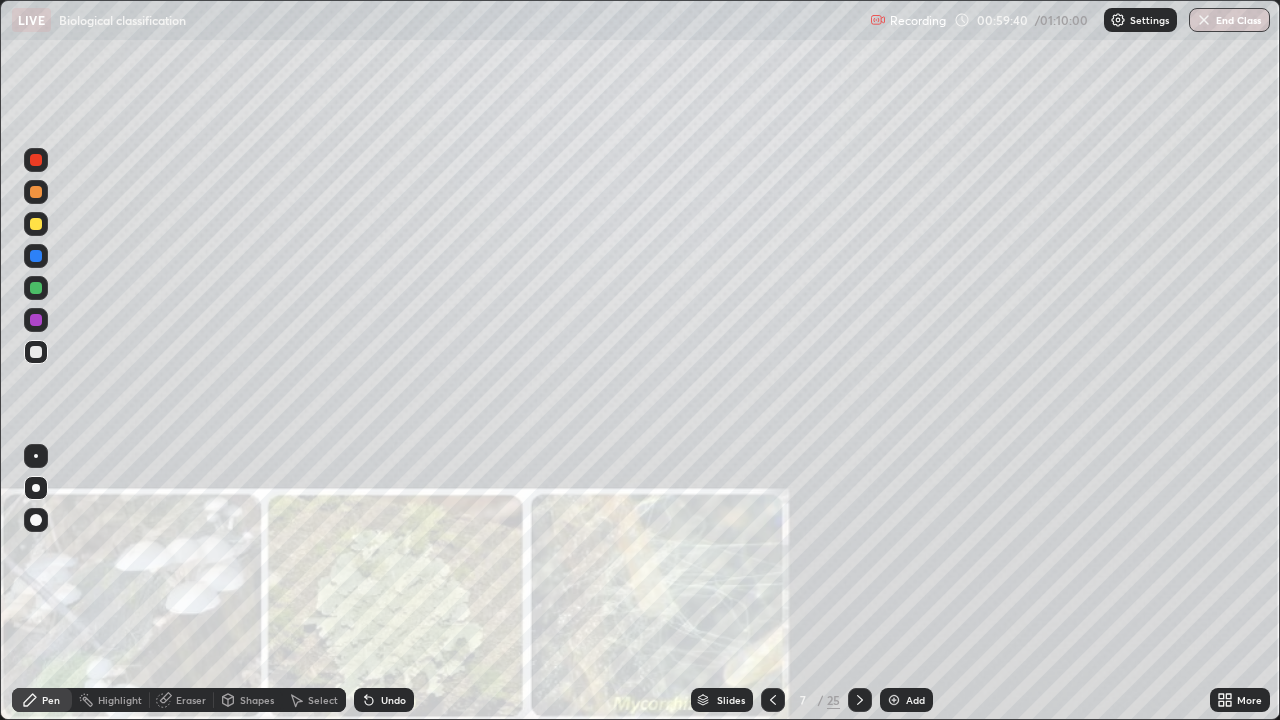 click at bounding box center [36, 288] 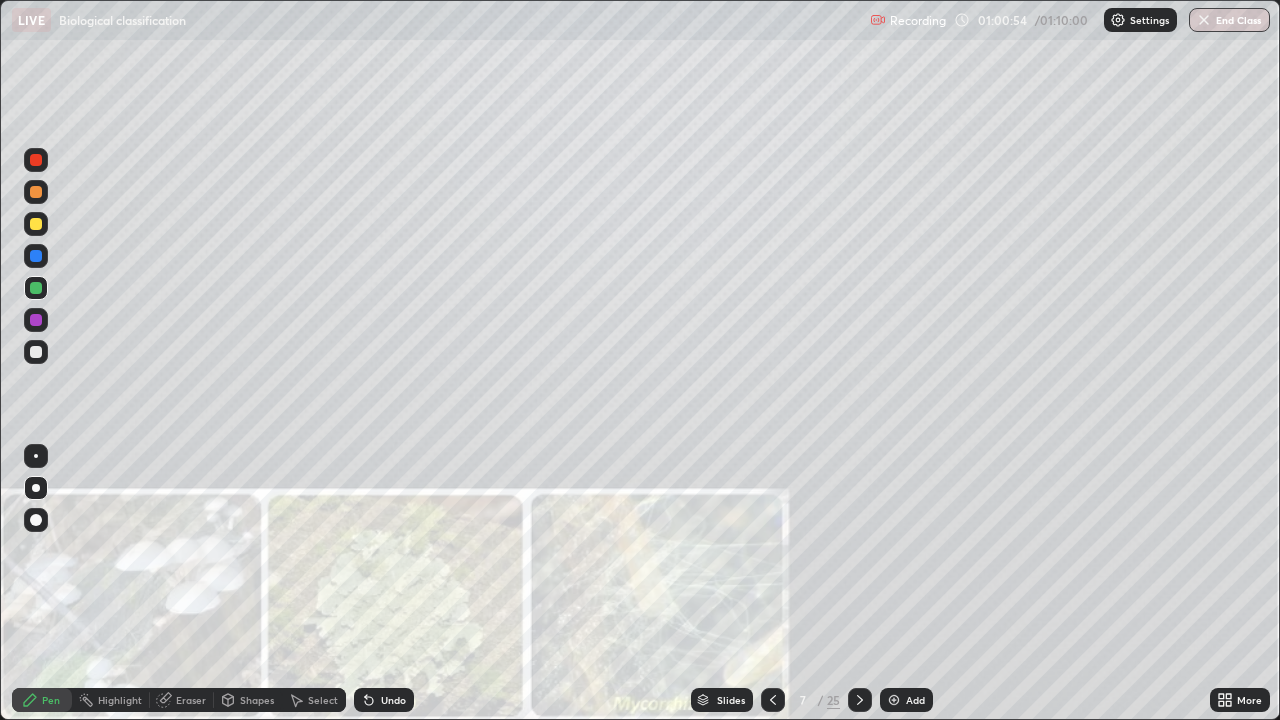 click at bounding box center (36, 256) 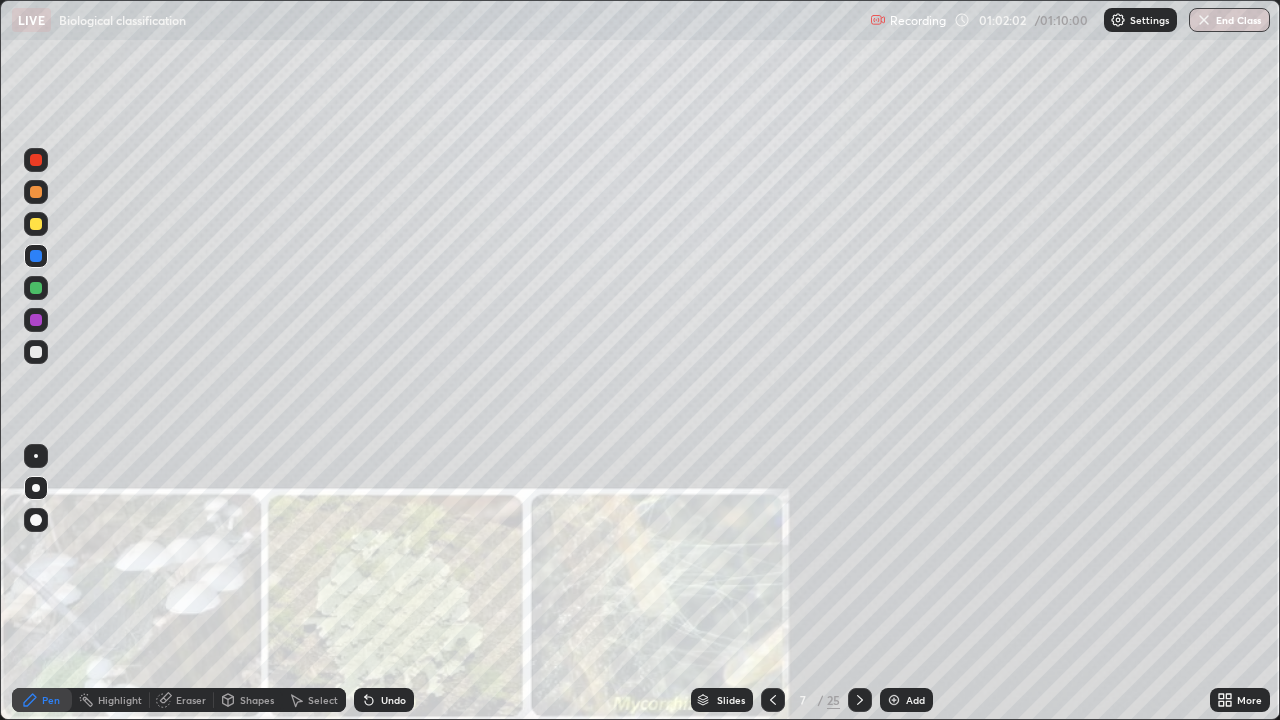 click at bounding box center (36, 288) 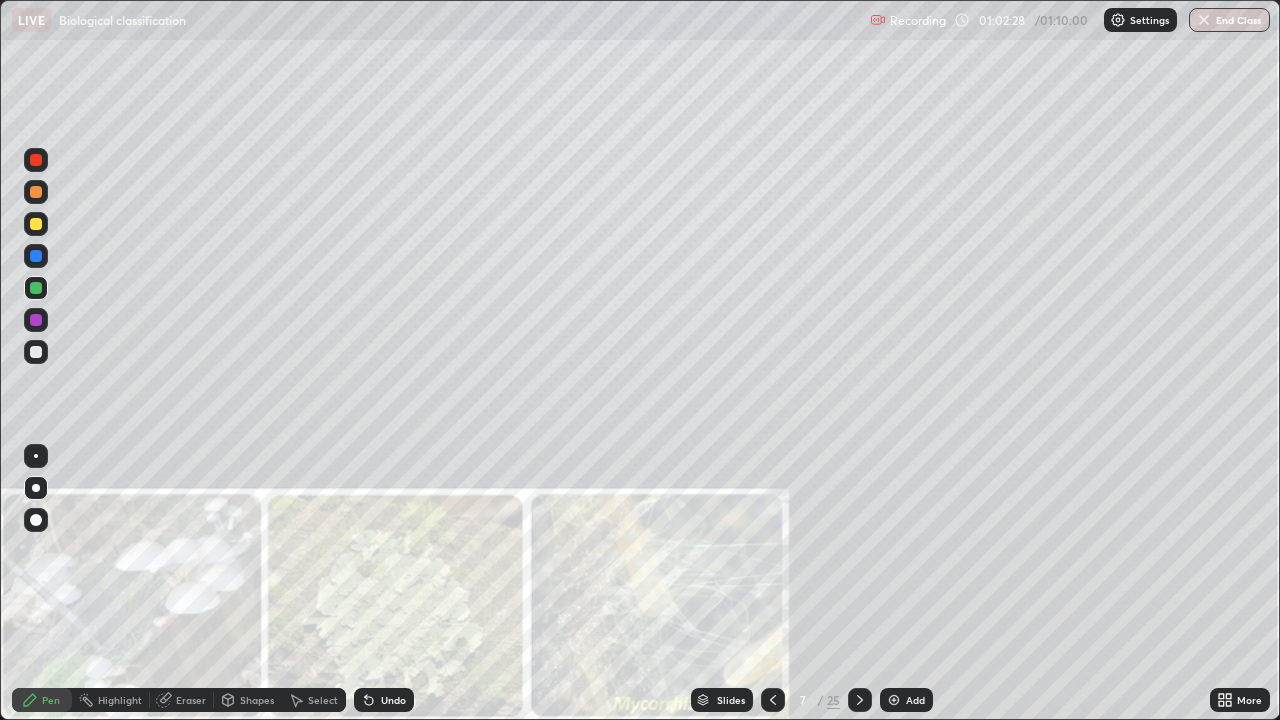 click at bounding box center [36, 352] 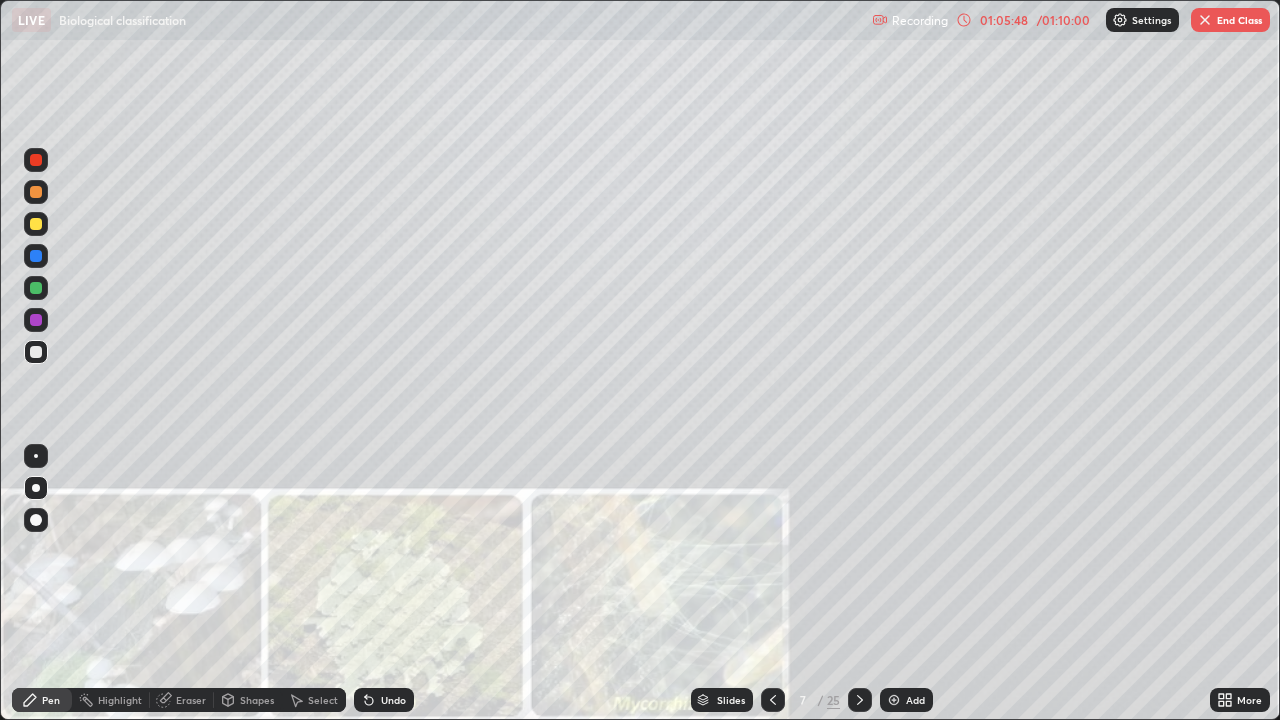 click on "End Class" at bounding box center (1230, 20) 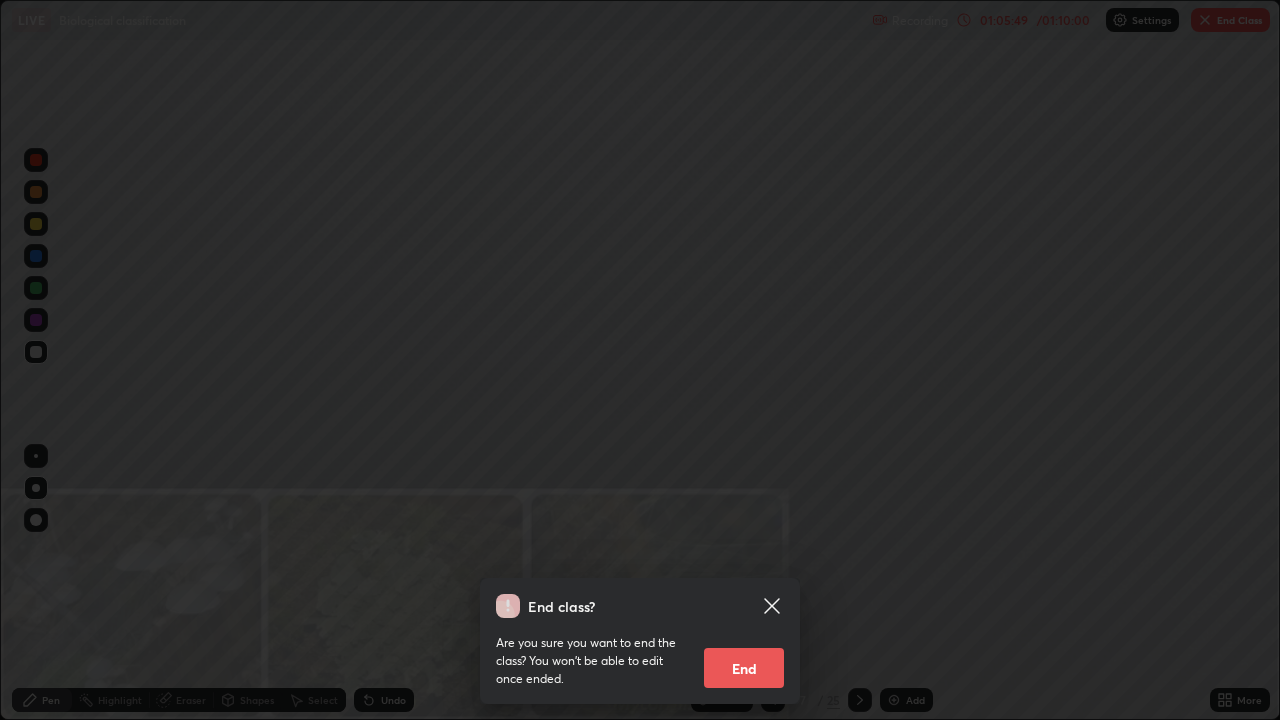 click on "End" at bounding box center (744, 668) 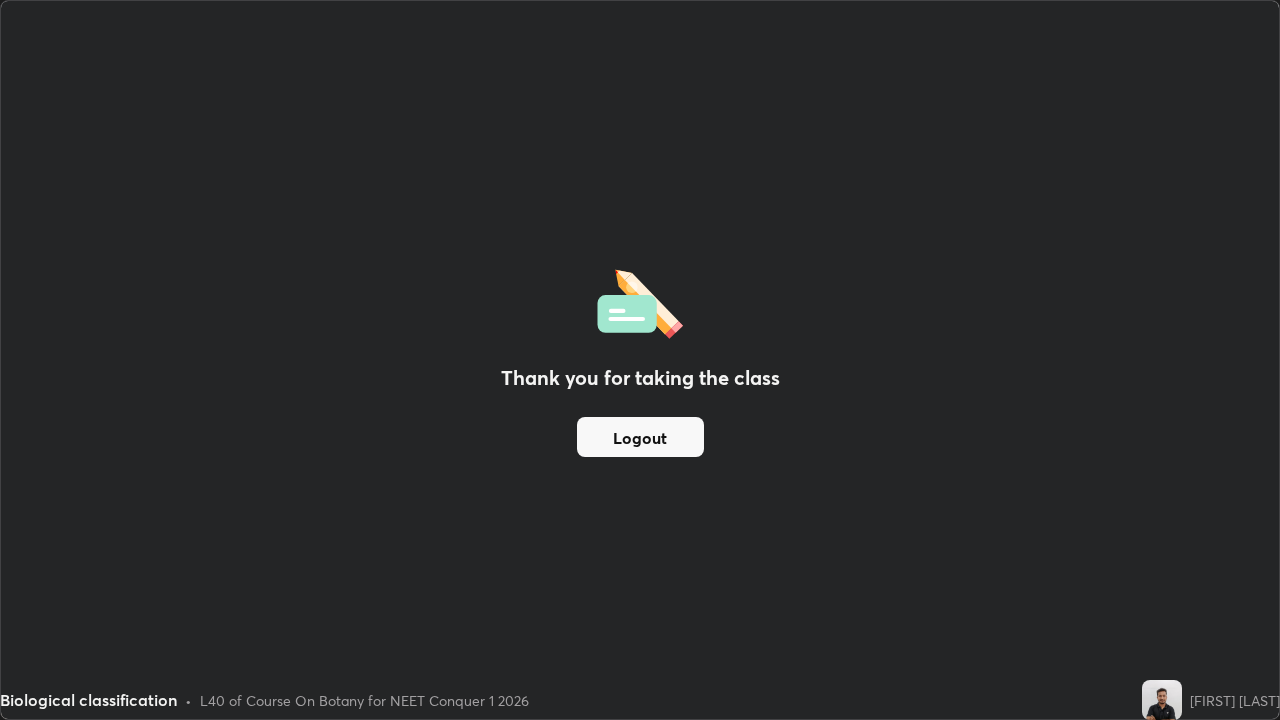 click on "Logout" at bounding box center (640, 437) 